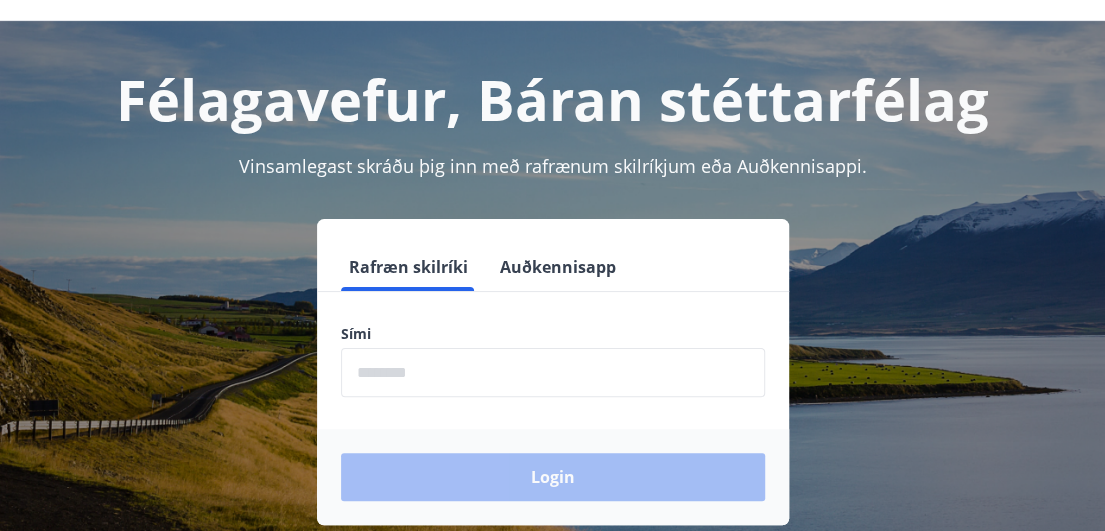 scroll, scrollTop: 100, scrollLeft: 0, axis: vertical 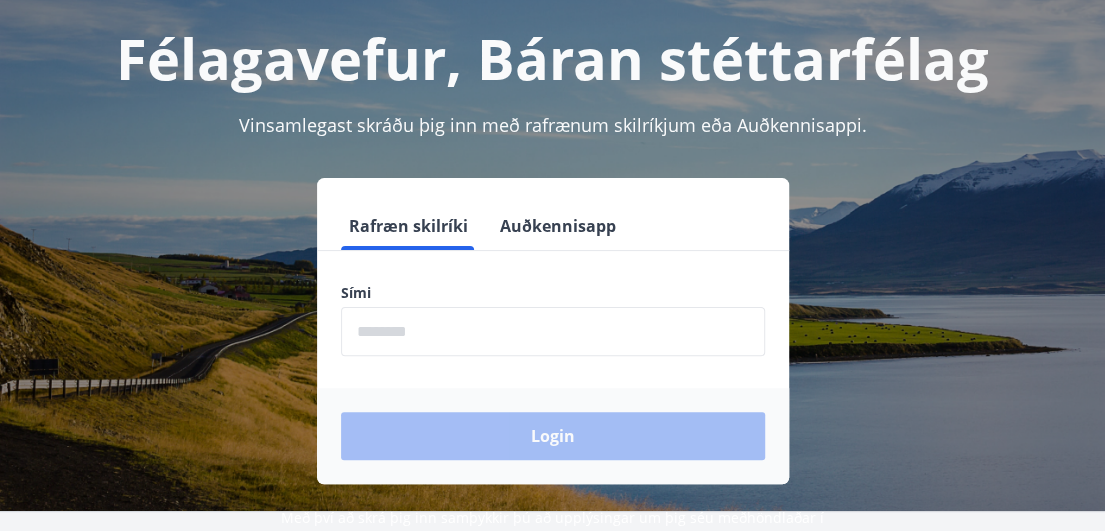 click at bounding box center [553, 331] 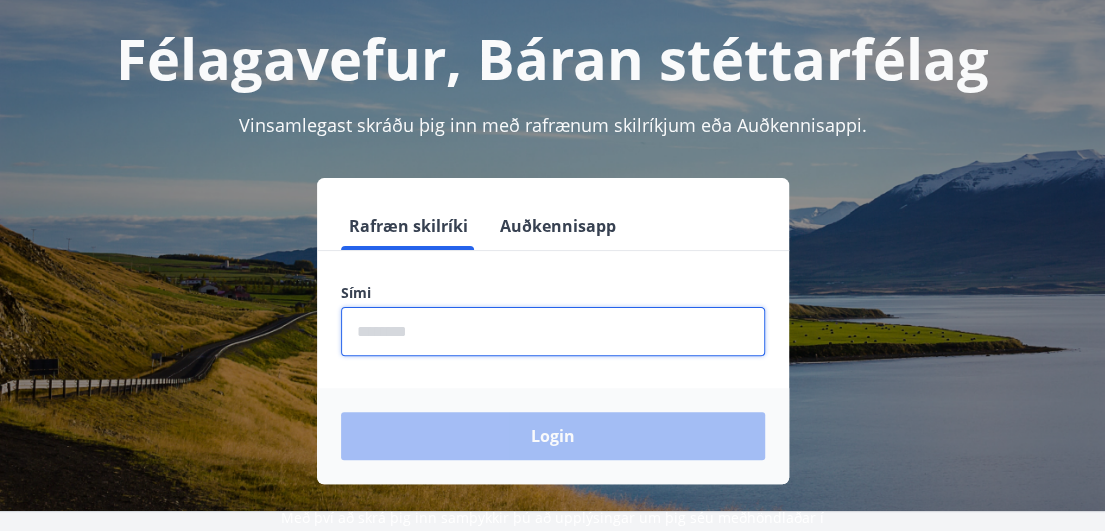 type on "********" 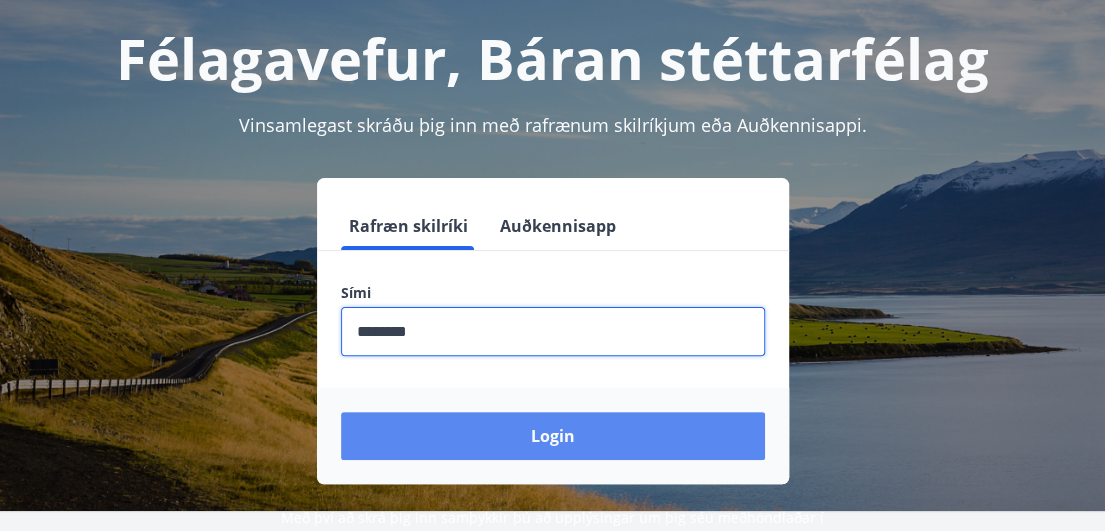 click on "Login" at bounding box center (553, 436) 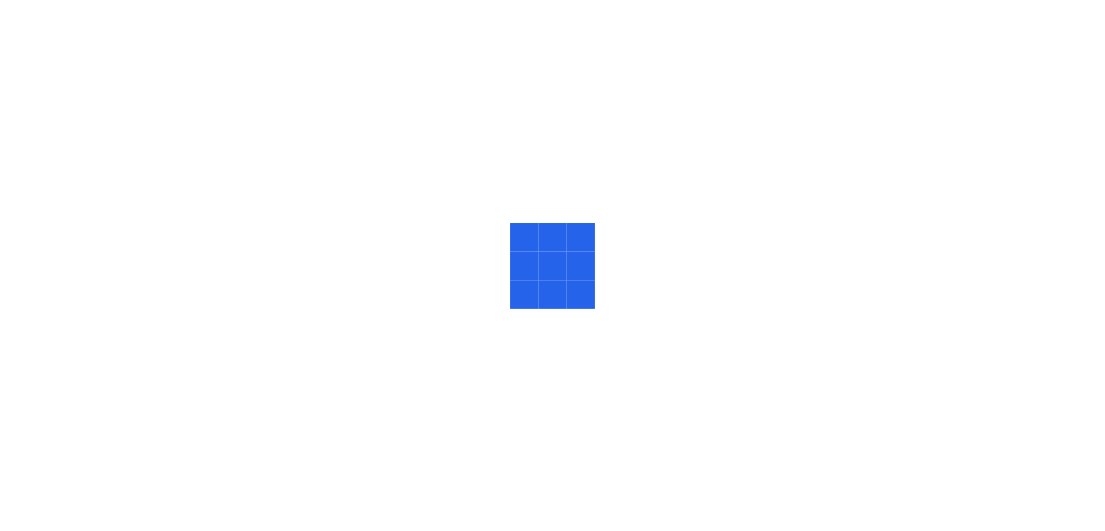 scroll, scrollTop: 0, scrollLeft: 0, axis: both 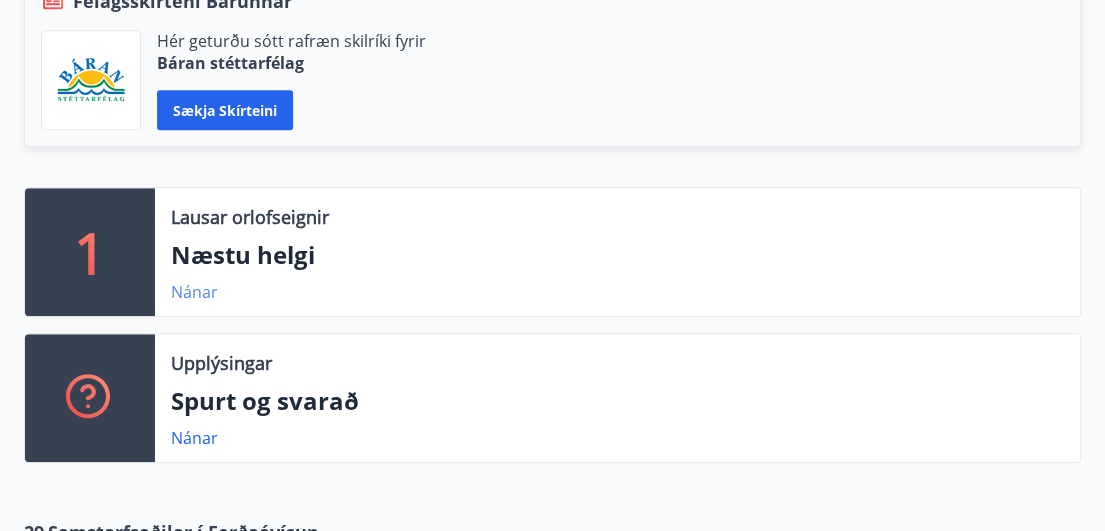 click on "Nánar" at bounding box center (194, 292) 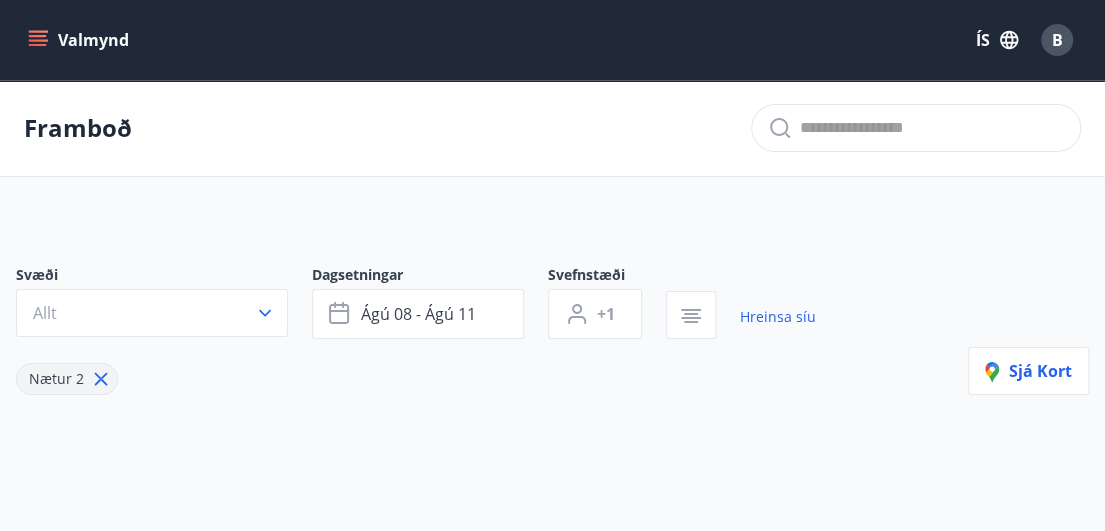 type on "*" 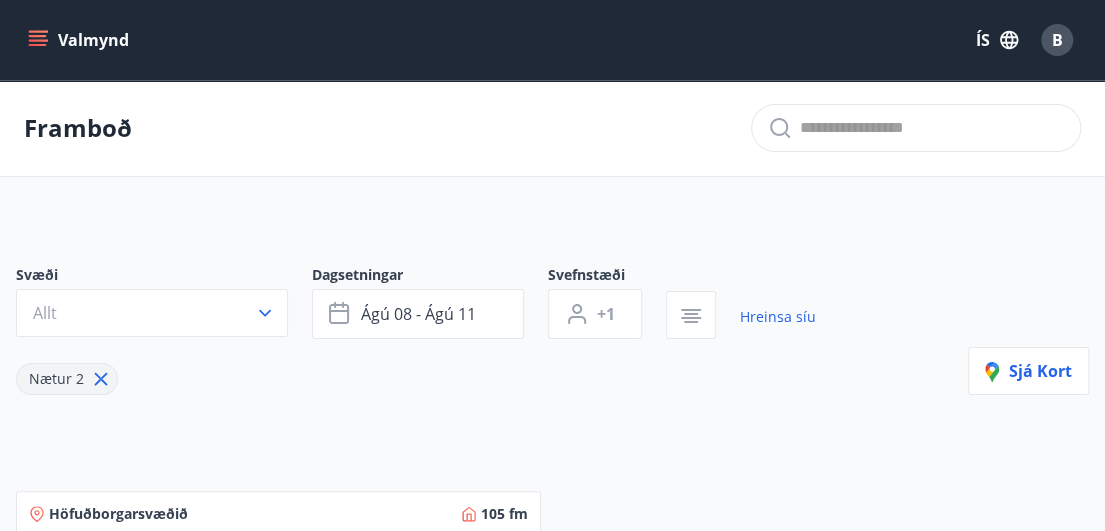 scroll, scrollTop: 0, scrollLeft: 0, axis: both 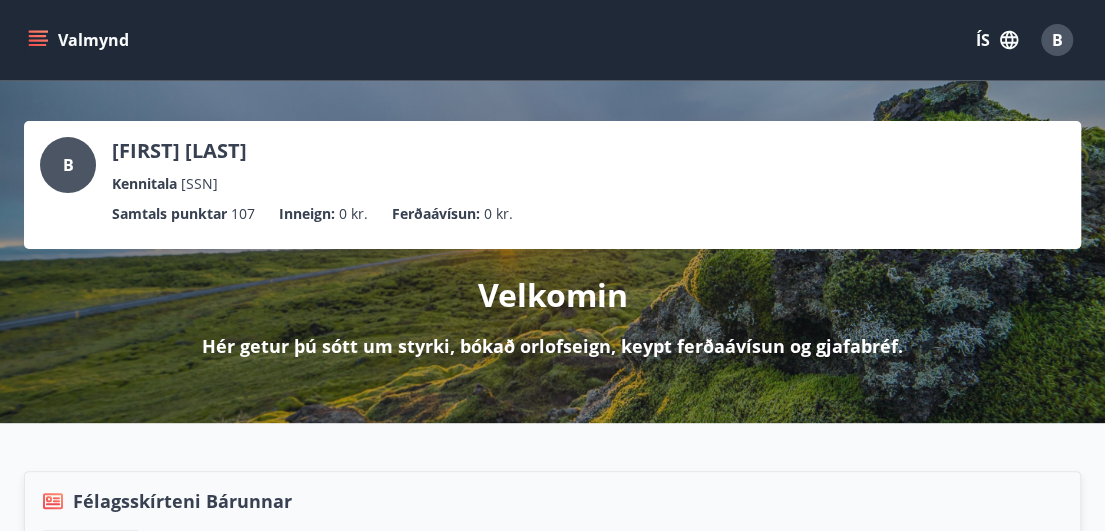 click 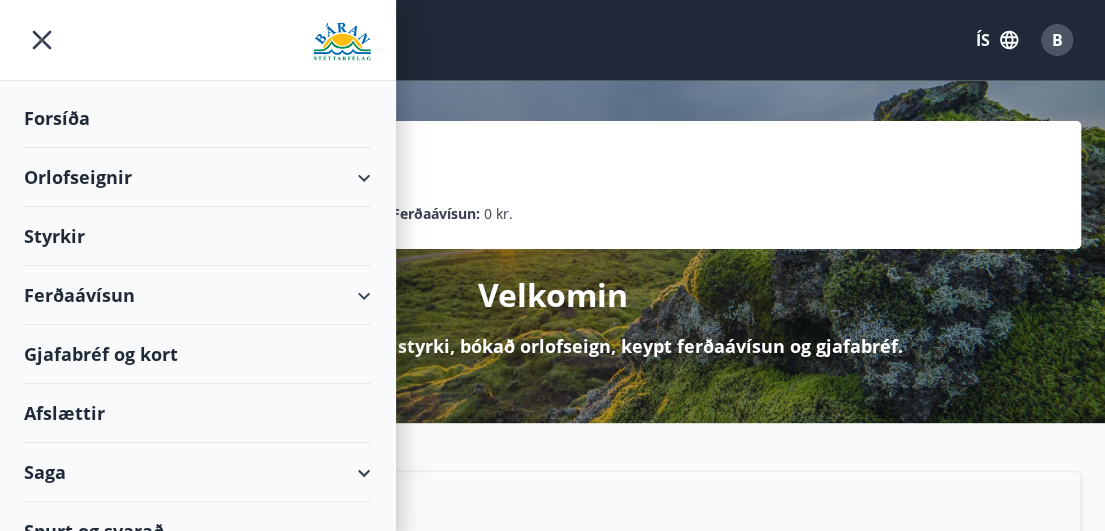 scroll, scrollTop: 26, scrollLeft: 0, axis: vertical 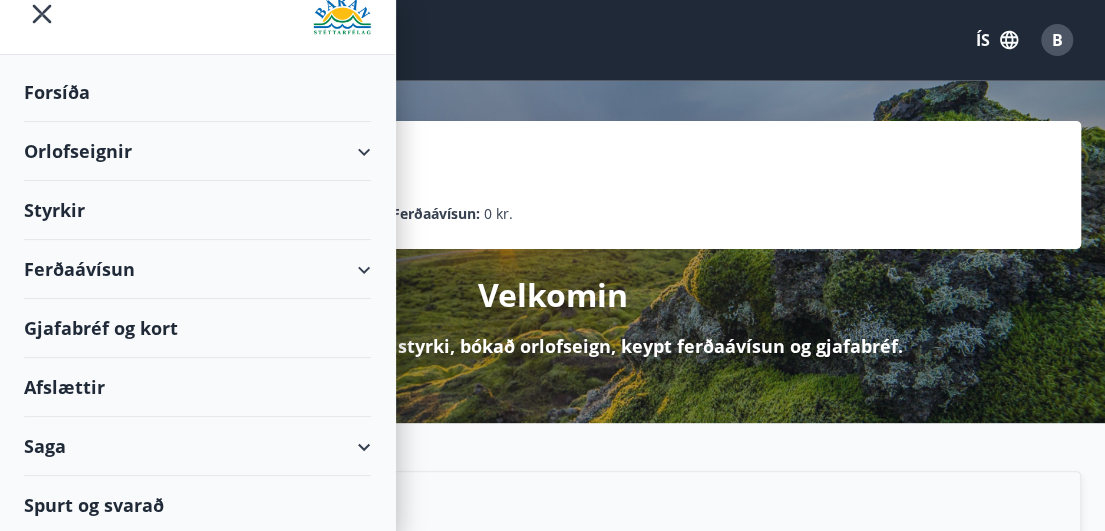 click on "Styrkir" at bounding box center (197, 92) 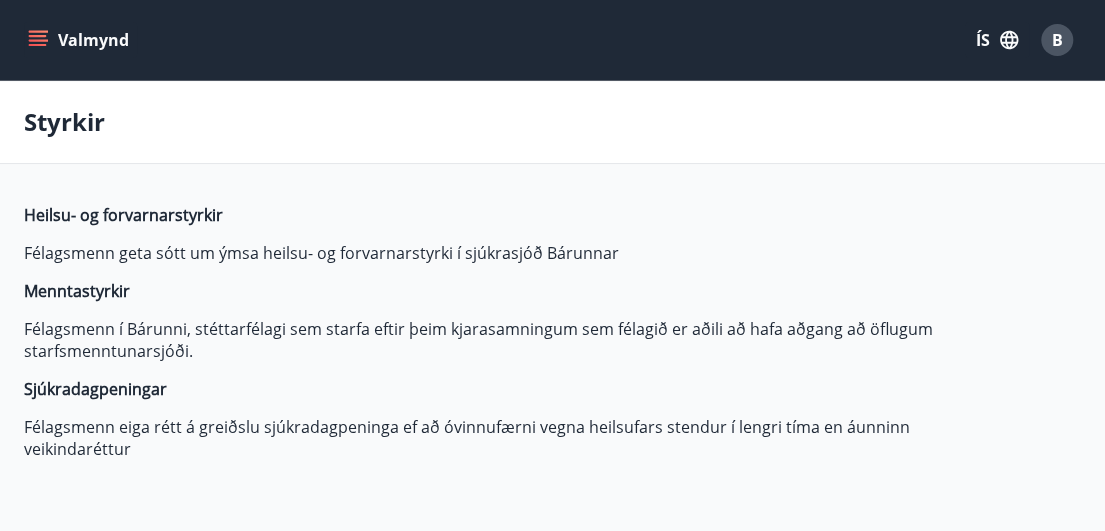 type on "***" 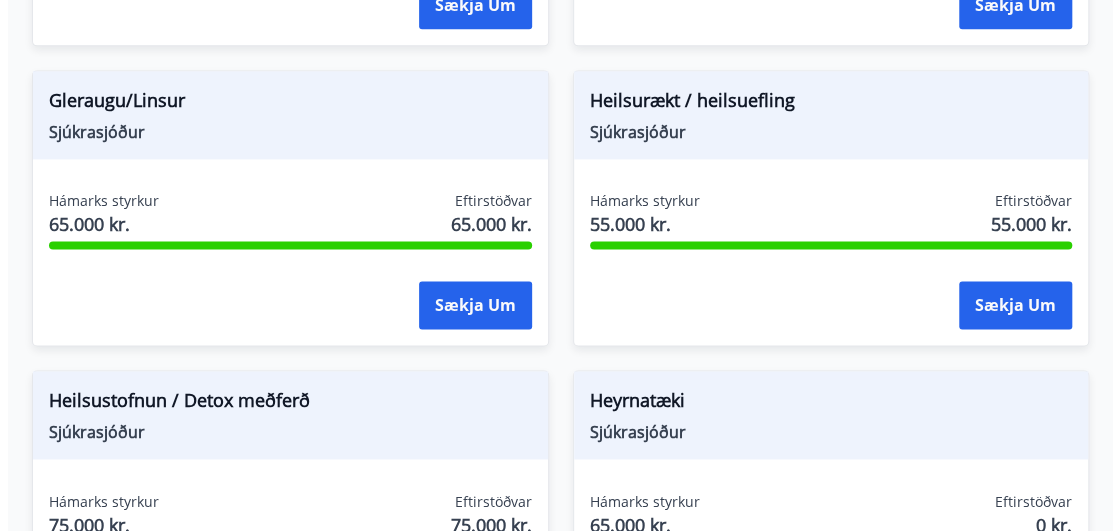 scroll, scrollTop: 1090, scrollLeft: 0, axis: vertical 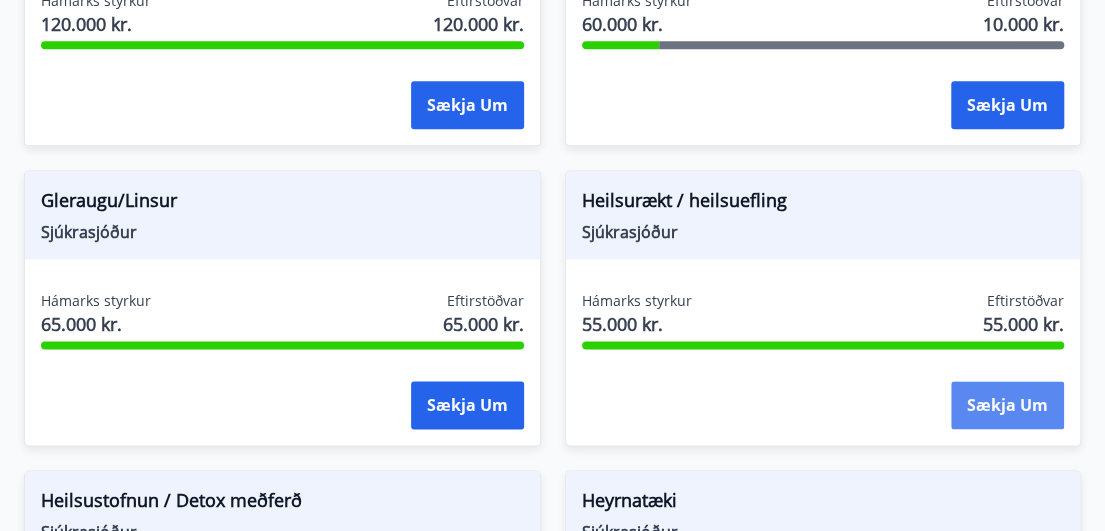 click on "Sækja um" at bounding box center (1007, 405) 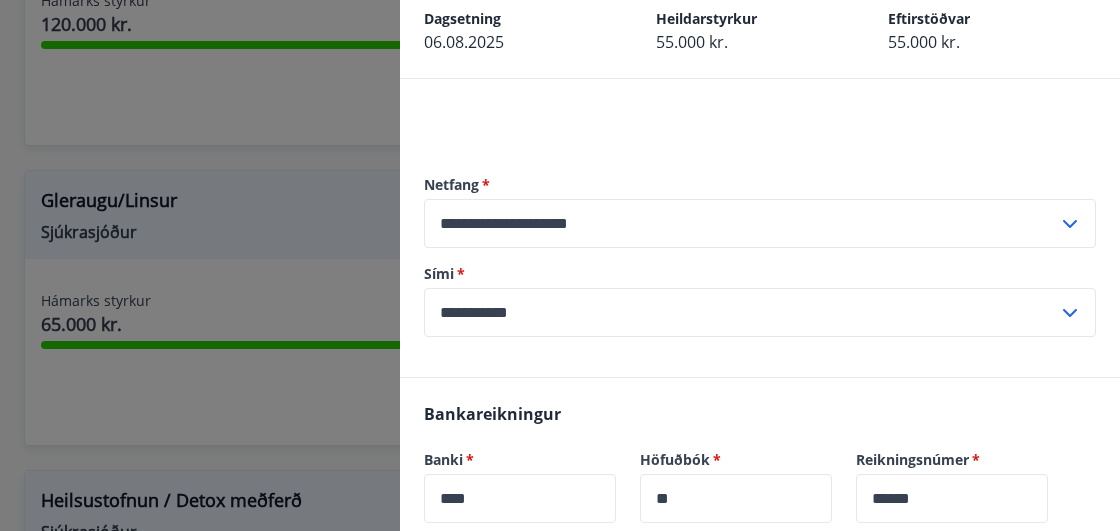 scroll, scrollTop: 300, scrollLeft: 0, axis: vertical 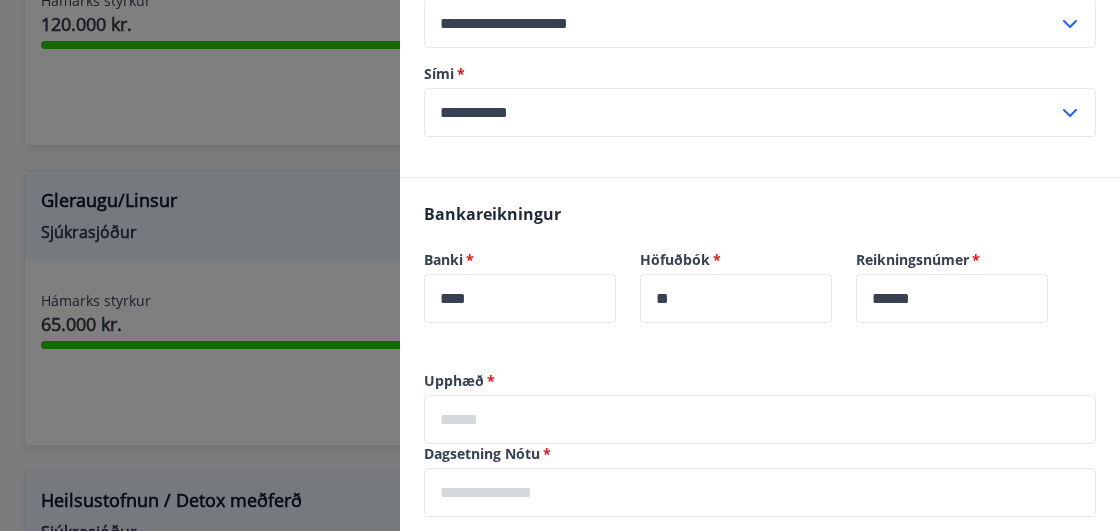 click on "****" at bounding box center (520, 298) 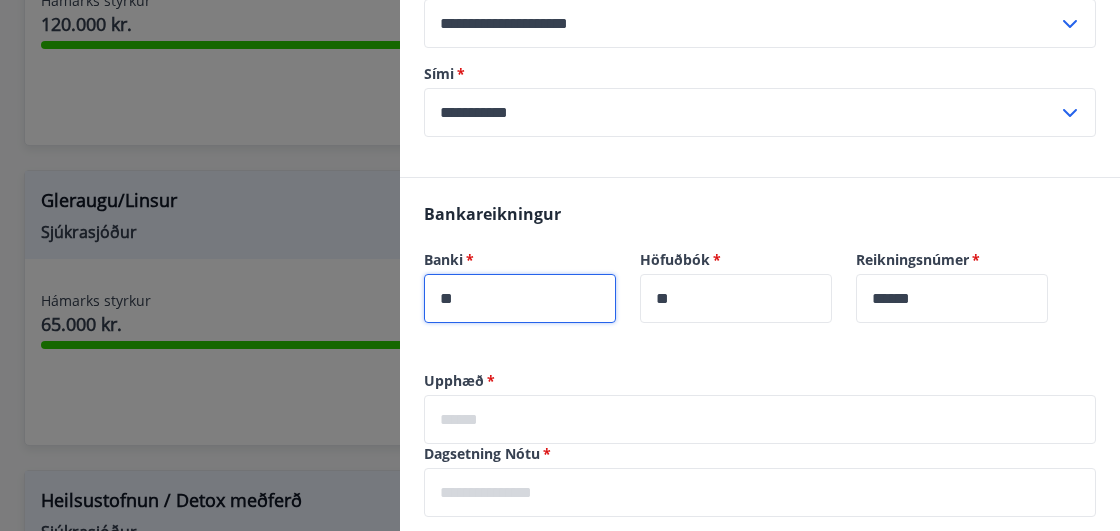 type on "*" 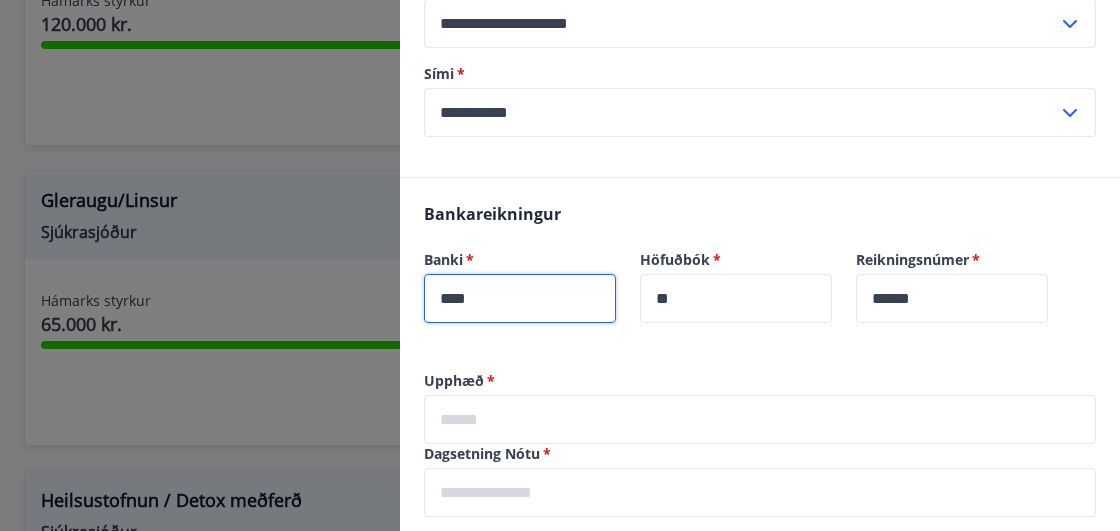 type on "****" 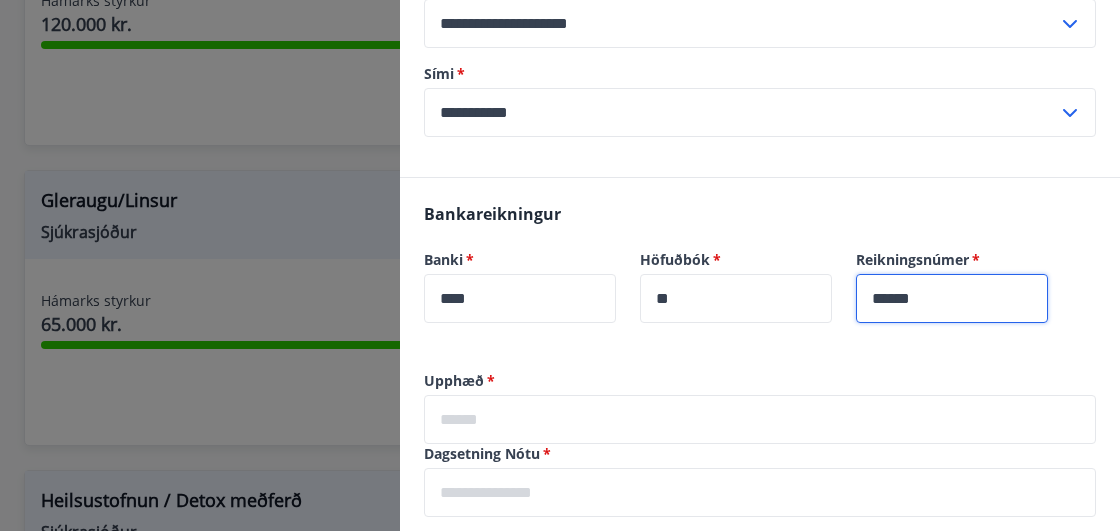 type on "******" 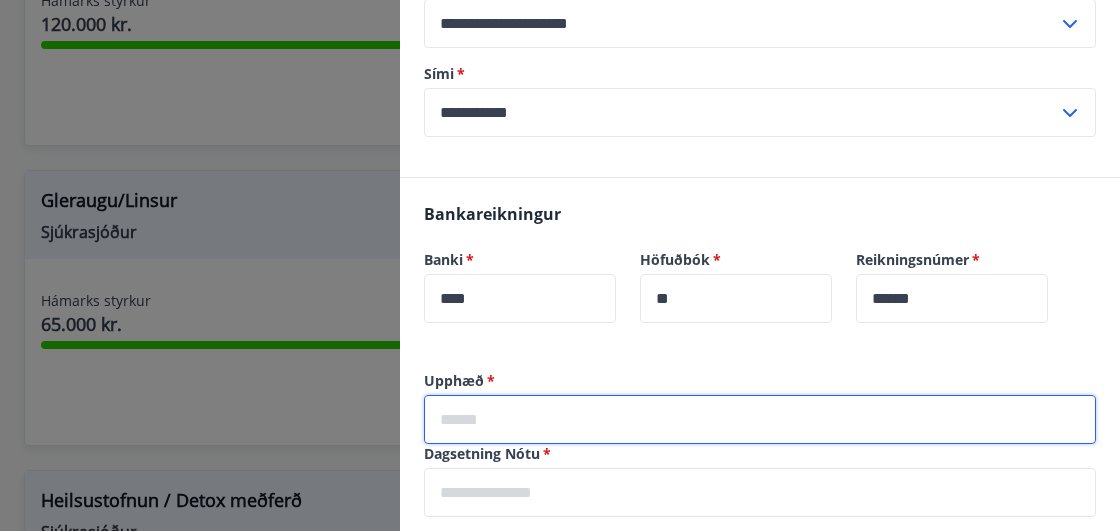 click at bounding box center (760, 419) 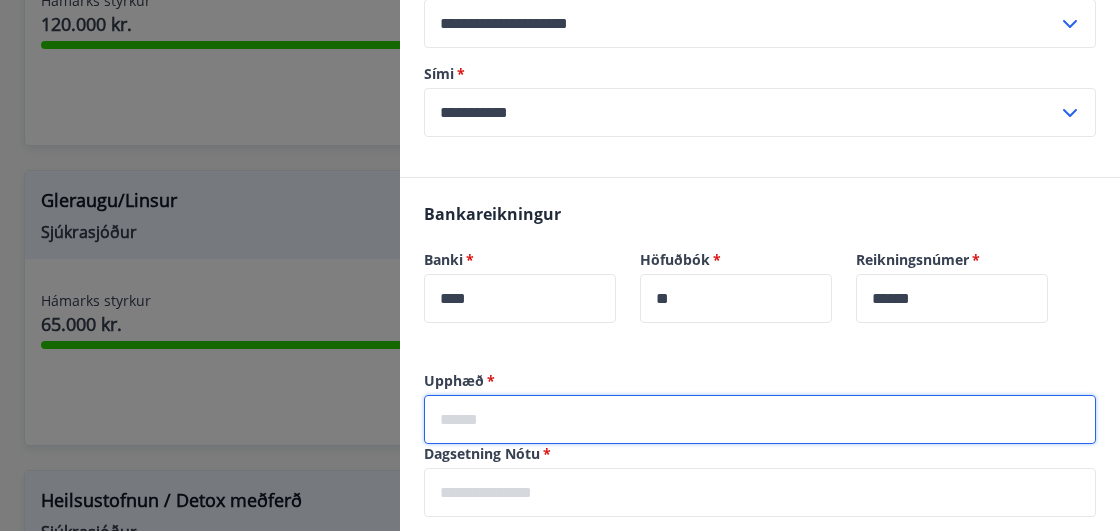 type on "*****" 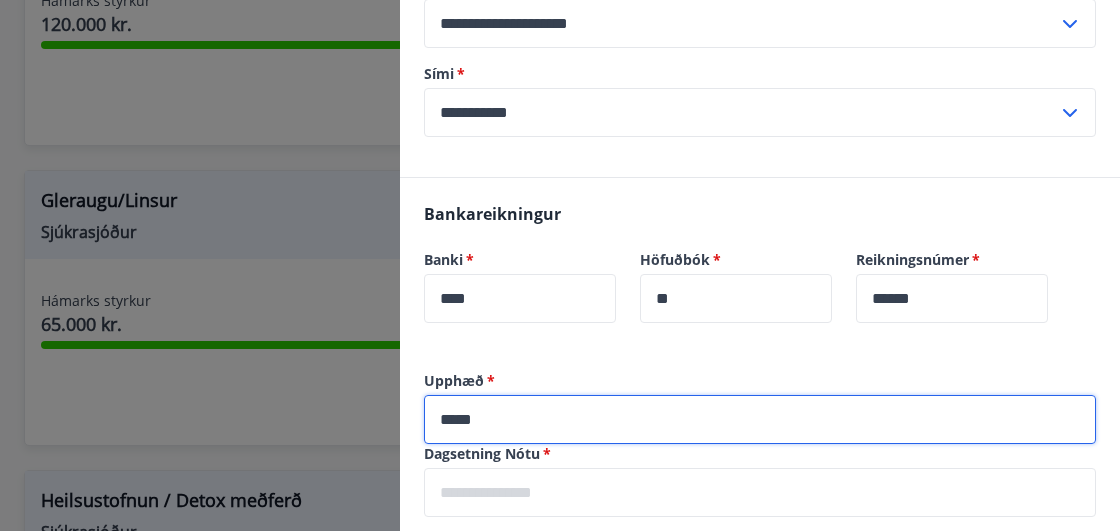 scroll, scrollTop: 300, scrollLeft: 0, axis: vertical 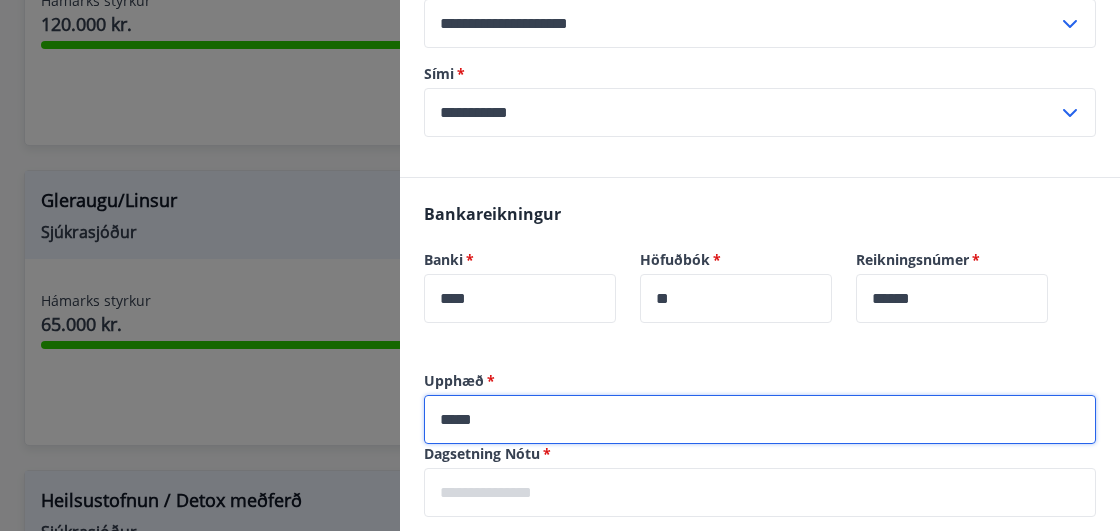 click at bounding box center (760, 492) 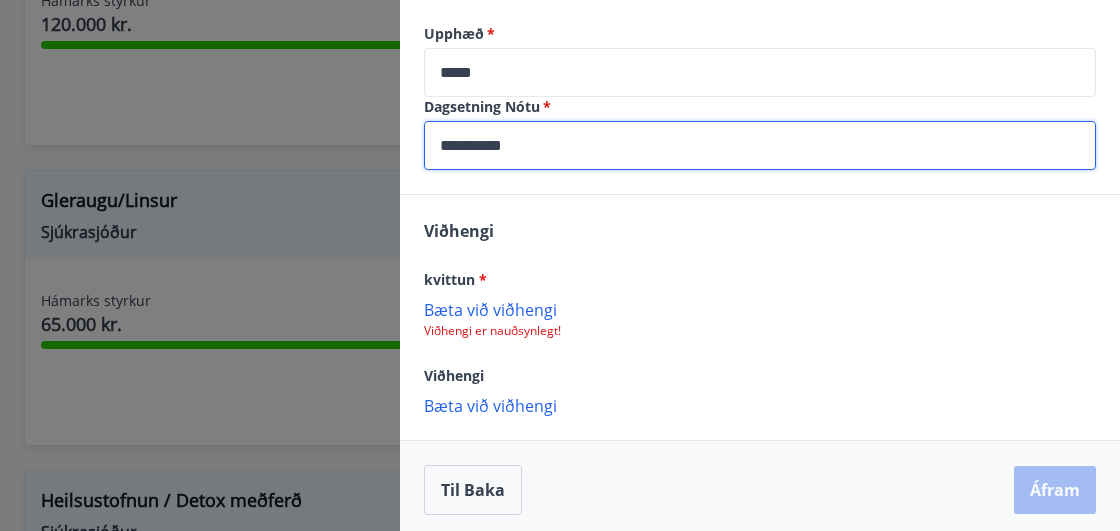 scroll, scrollTop: 654, scrollLeft: 0, axis: vertical 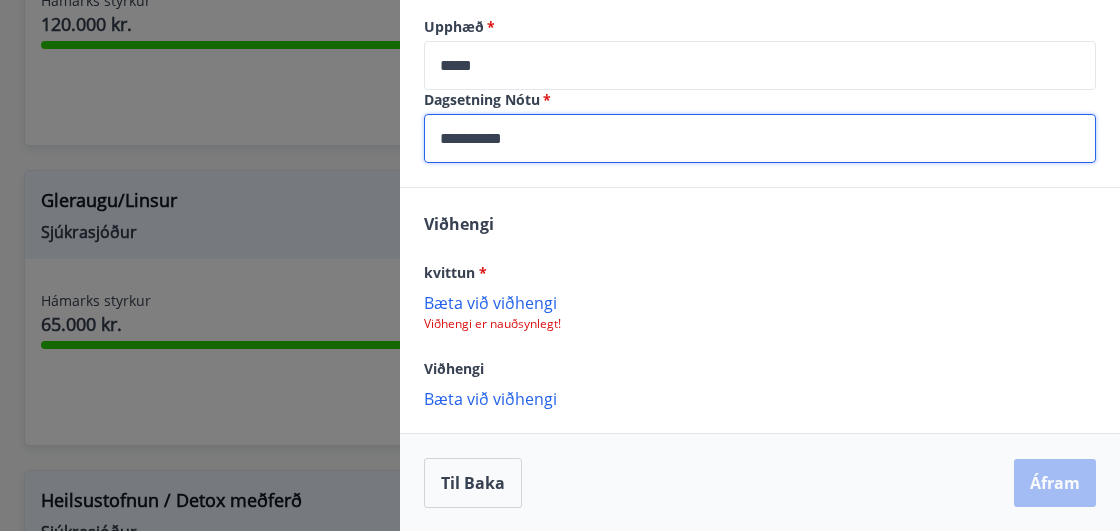 type on "**********" 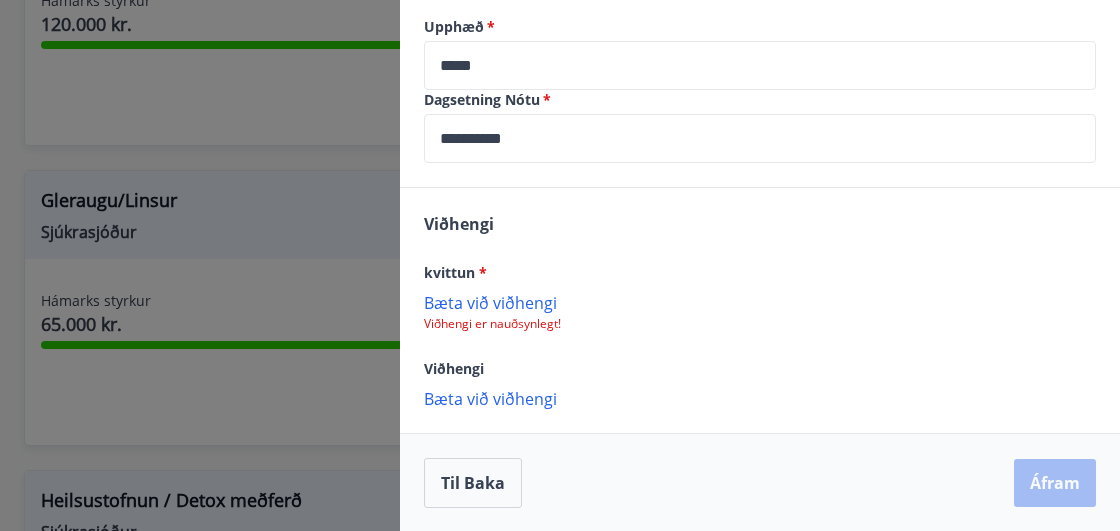 click on "Bæta við viðhengi" at bounding box center (760, 302) 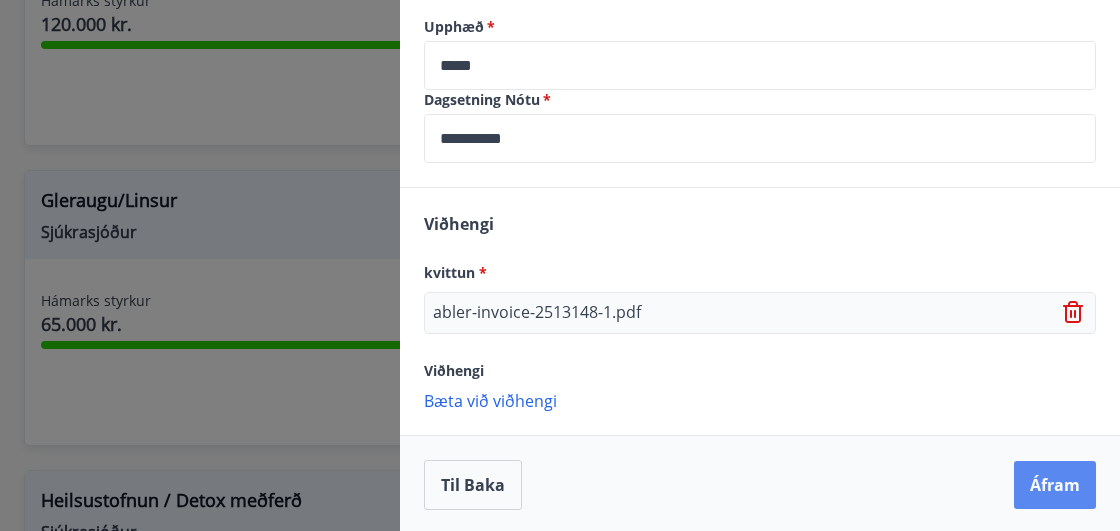 click on "Áfram" at bounding box center [1055, 485] 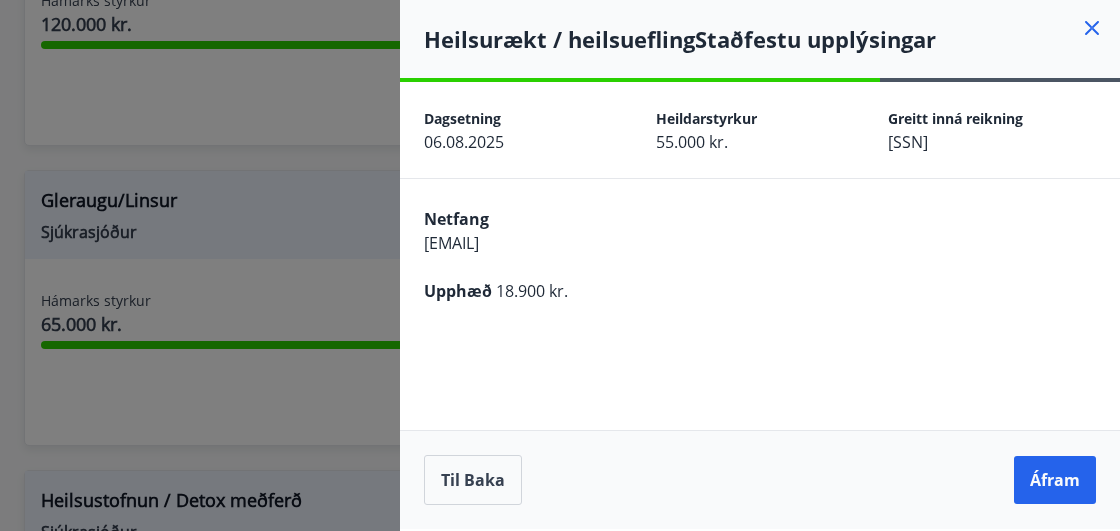 scroll, scrollTop: 0, scrollLeft: 0, axis: both 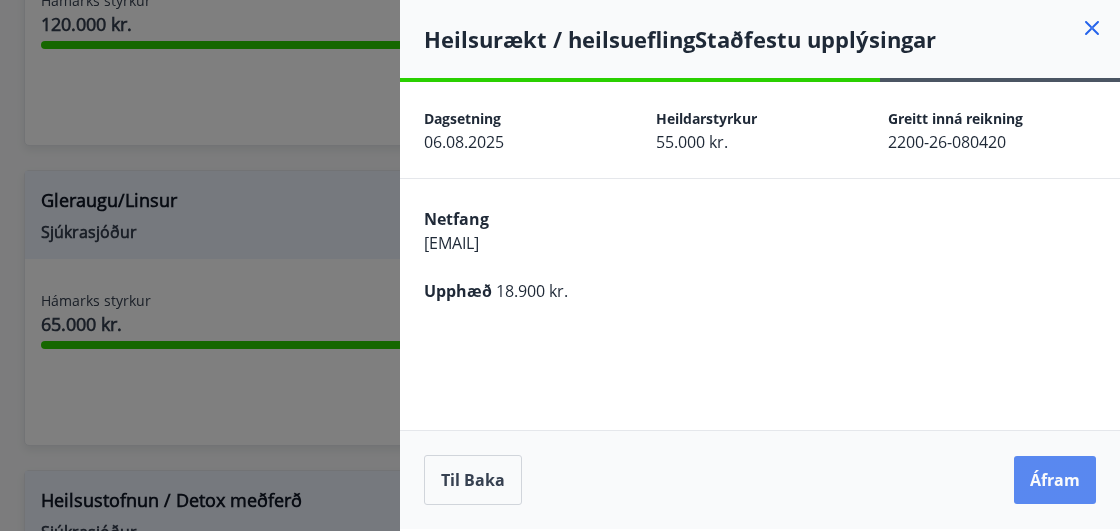 click on "Áfram" at bounding box center (1055, 480) 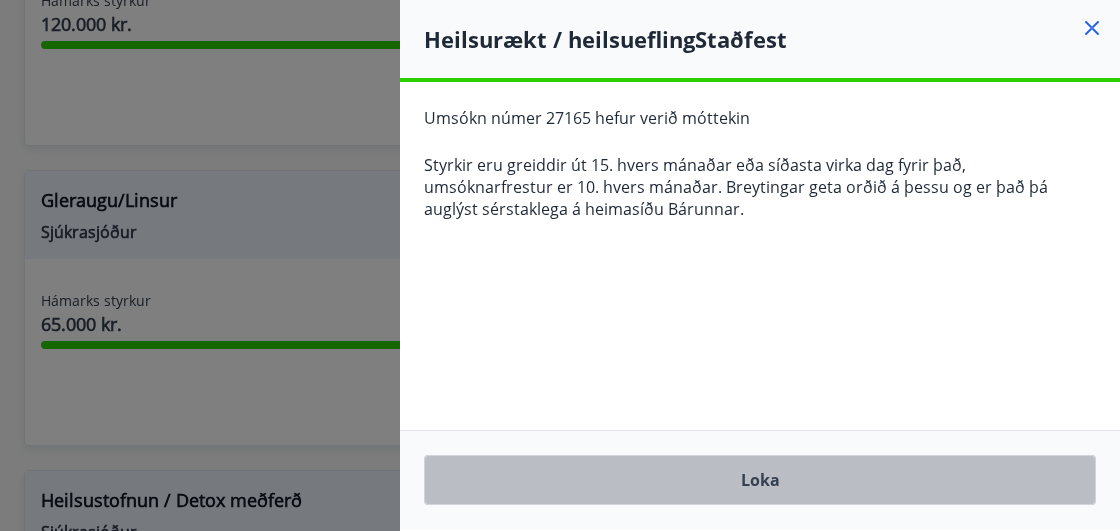 click on "Loka" at bounding box center (760, 480) 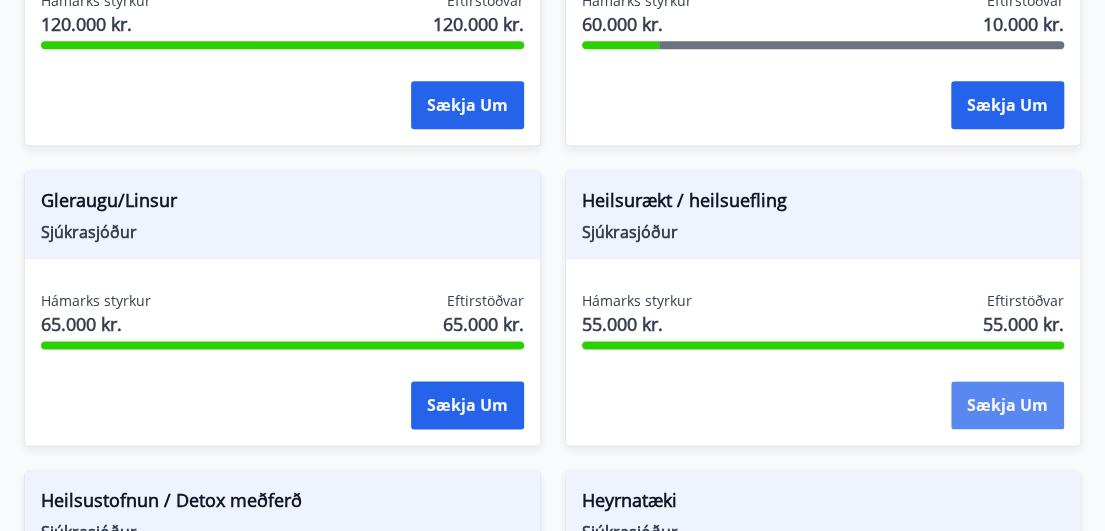 click on "Sækja um" at bounding box center (1007, 405) 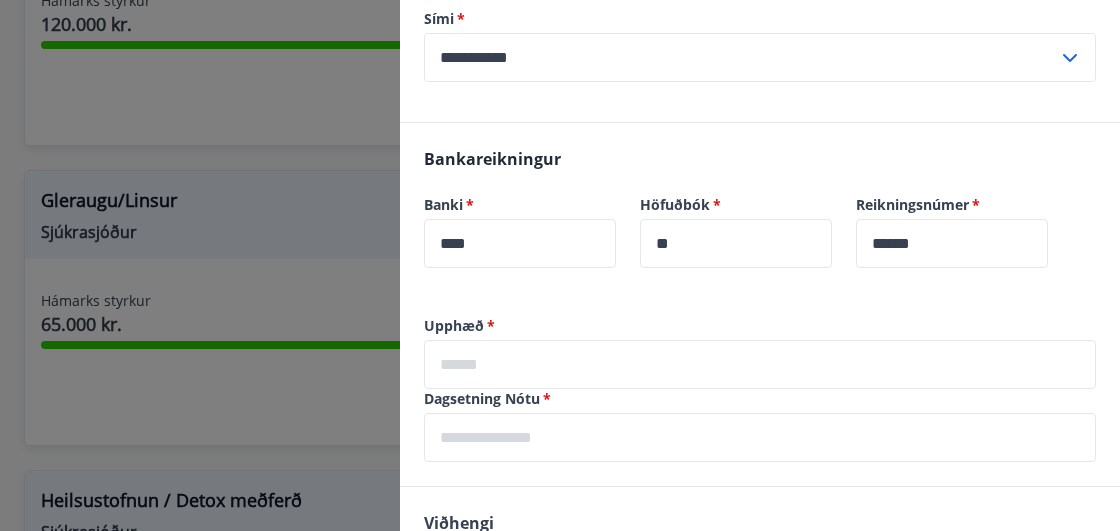 scroll, scrollTop: 400, scrollLeft: 0, axis: vertical 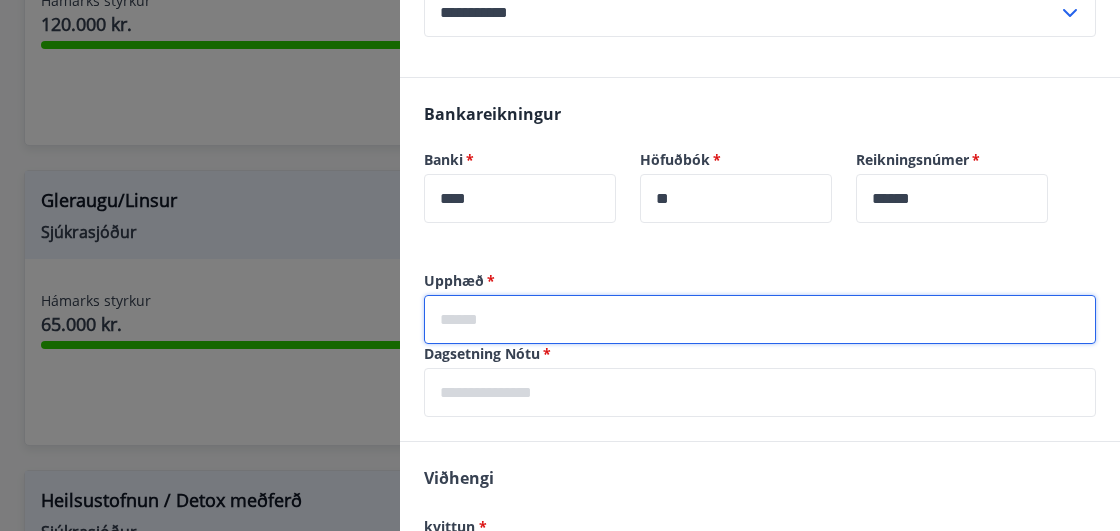 click at bounding box center [760, 319] 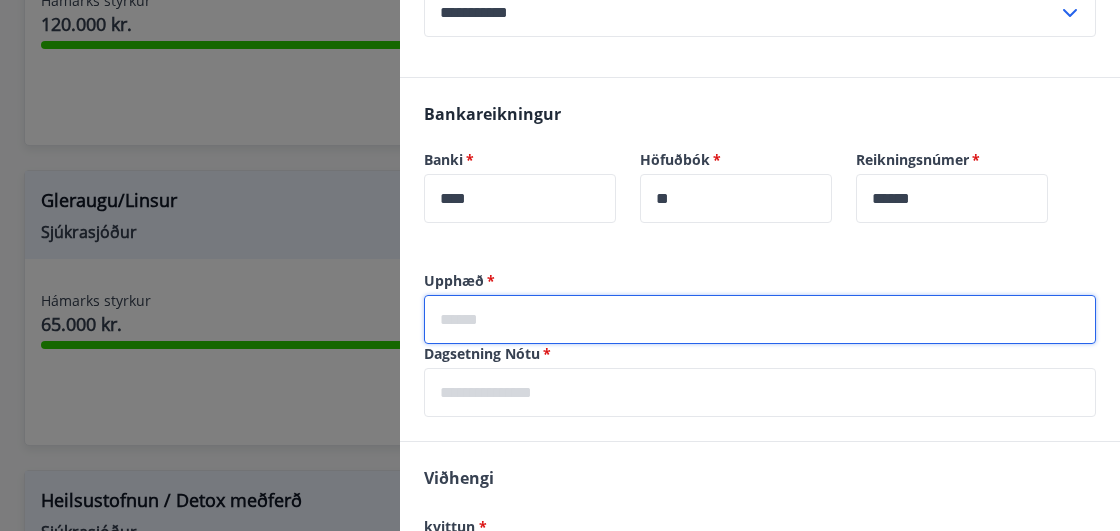 type on "*****" 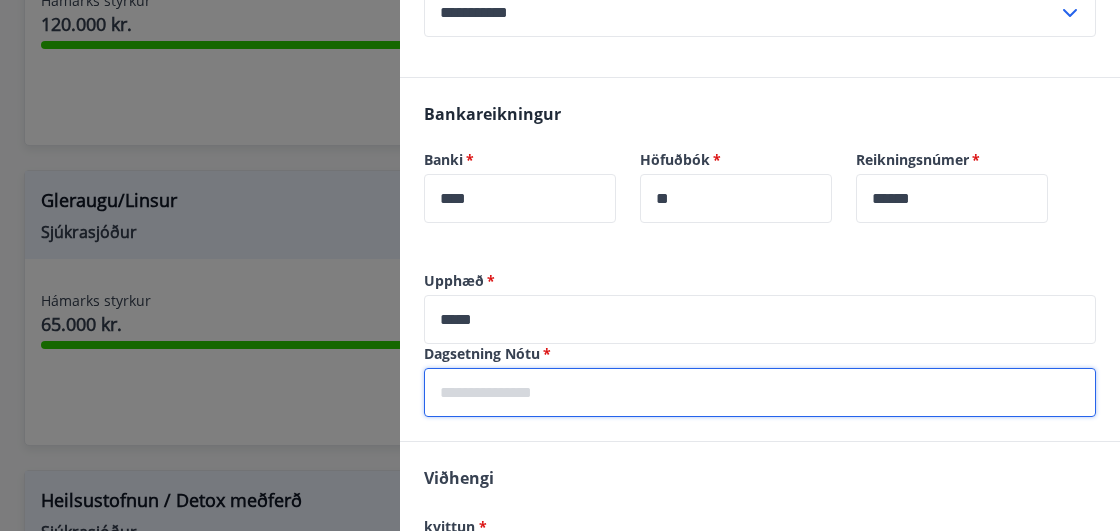 click at bounding box center (760, 392) 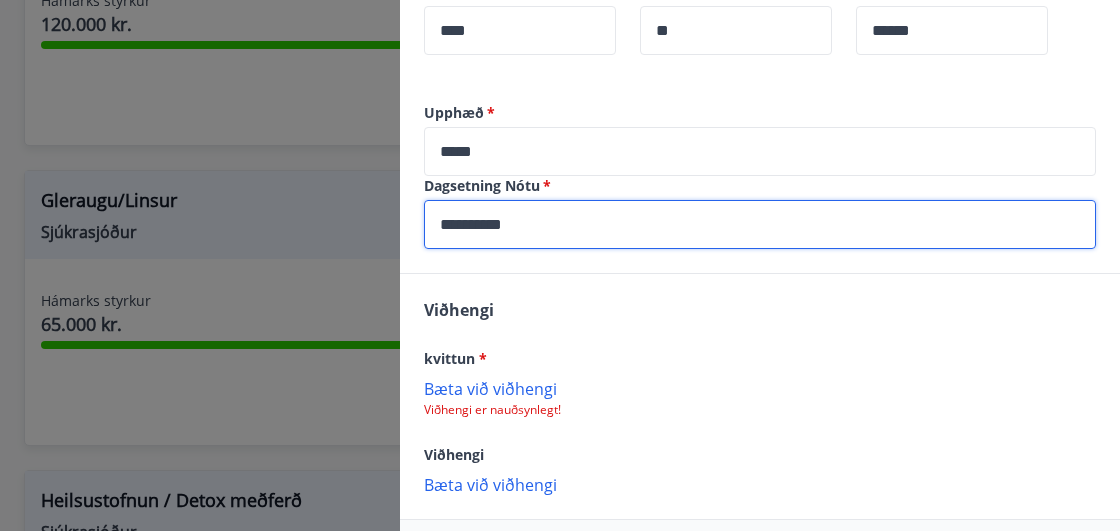 scroll, scrollTop: 600, scrollLeft: 0, axis: vertical 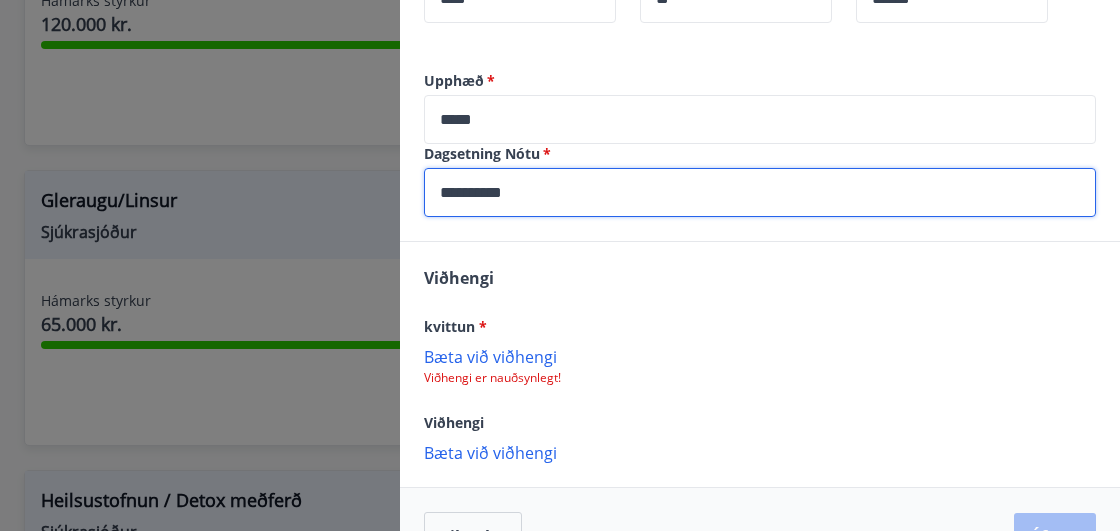 type on "**********" 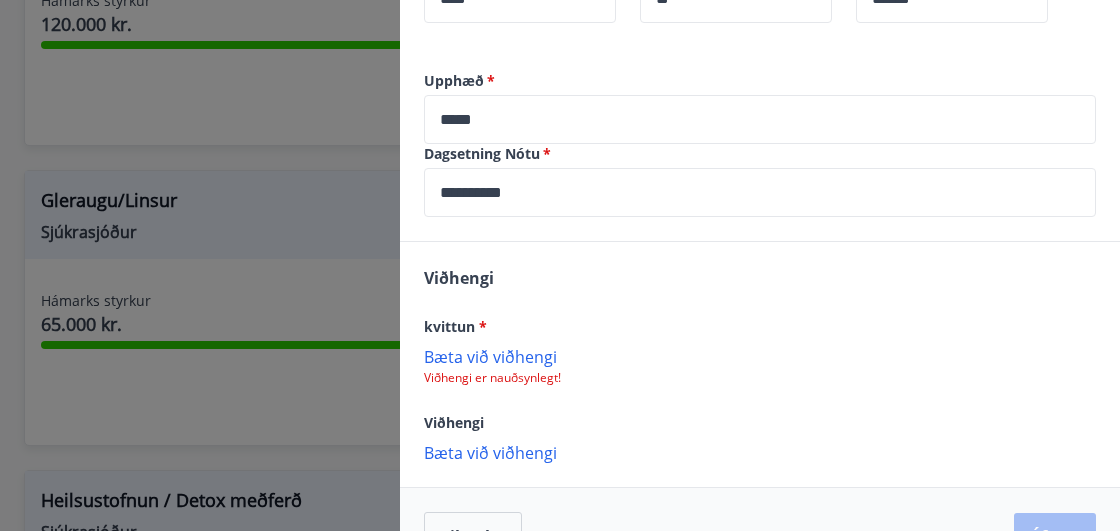 click on "Bæta við viðhengi" at bounding box center [760, 356] 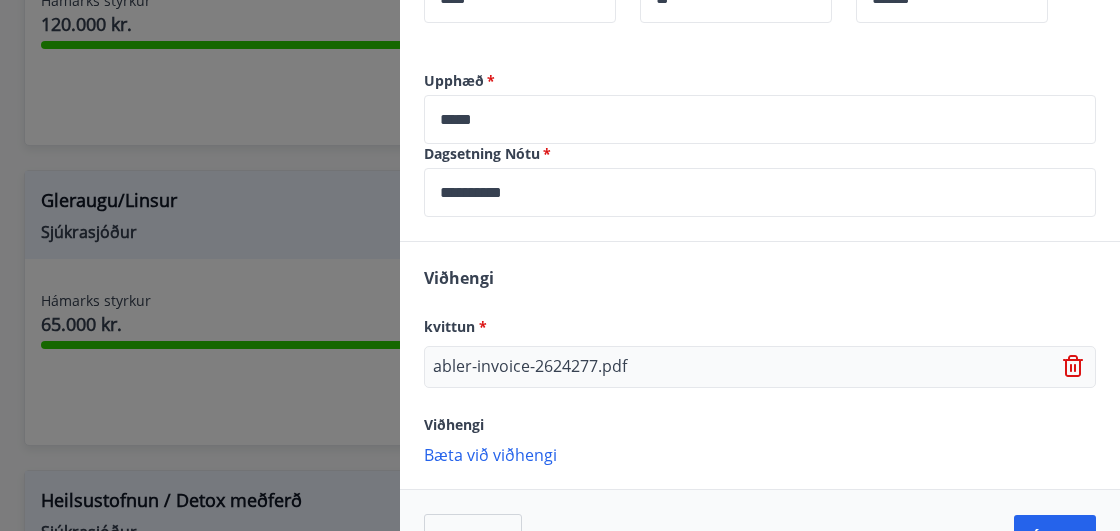 scroll, scrollTop: 655, scrollLeft: 0, axis: vertical 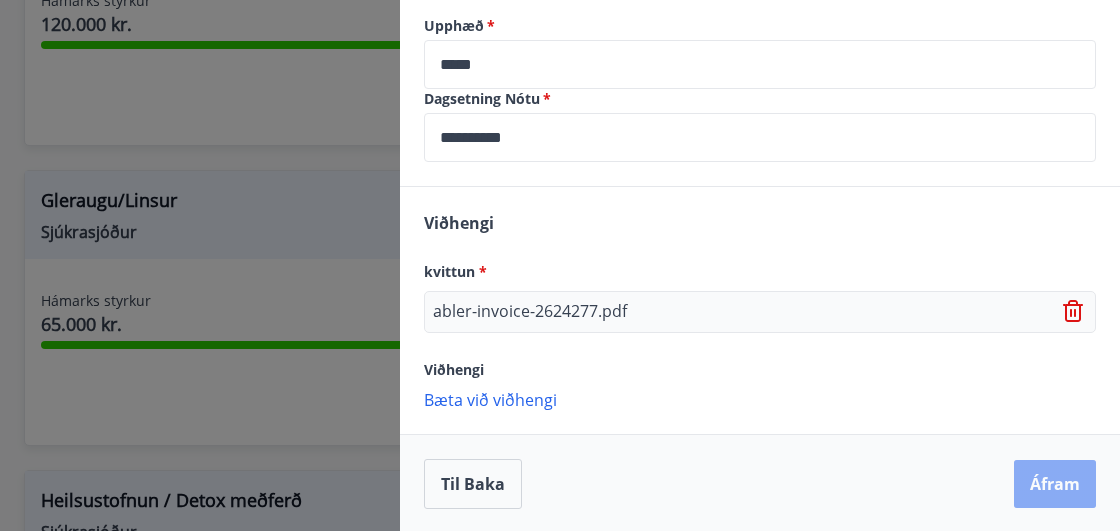 click on "Áfram" at bounding box center [1055, 484] 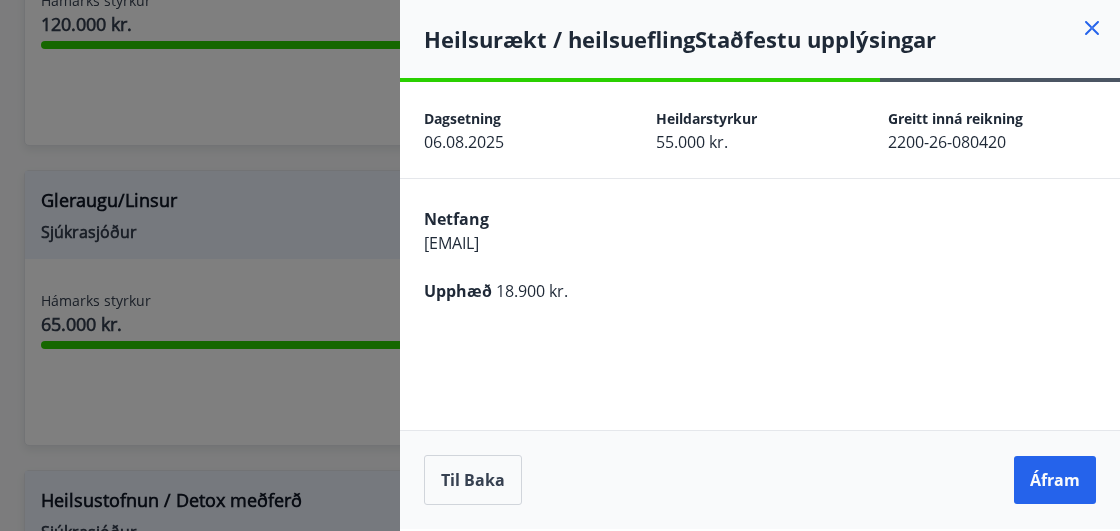 scroll, scrollTop: 0, scrollLeft: 0, axis: both 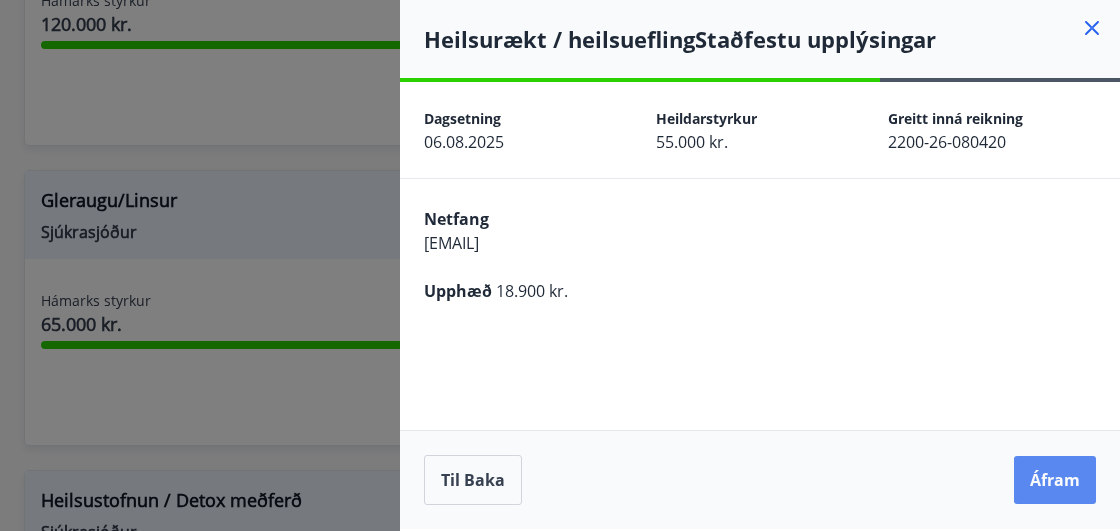 click on "Áfram" at bounding box center [1055, 480] 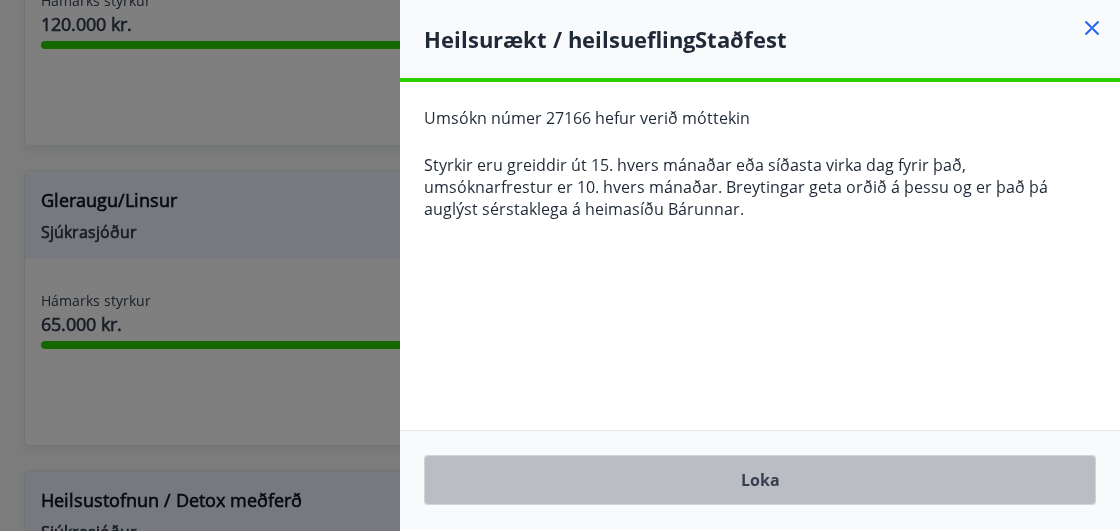 click on "Loka" at bounding box center [760, 480] 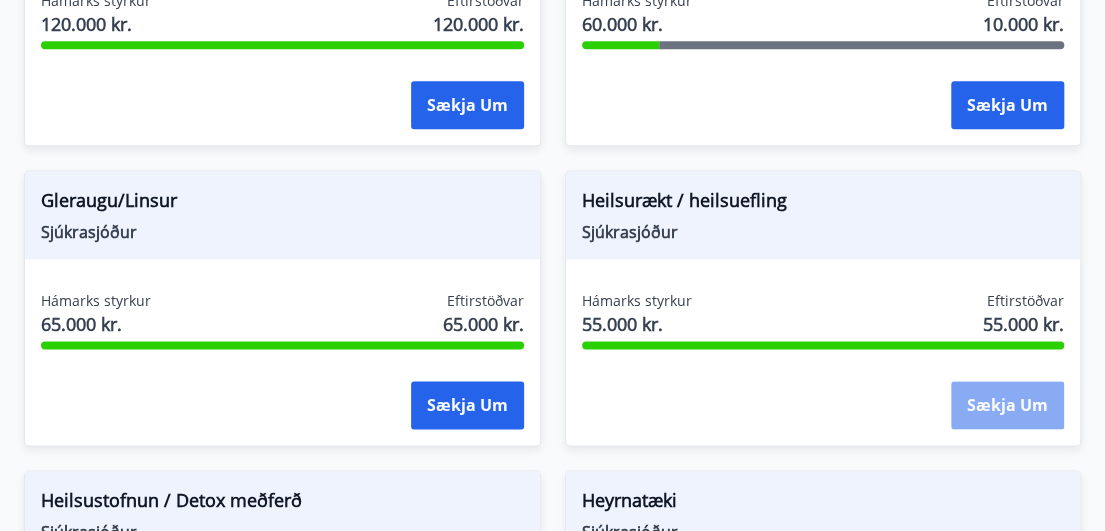 click on "Sækja um" at bounding box center [1007, 405] 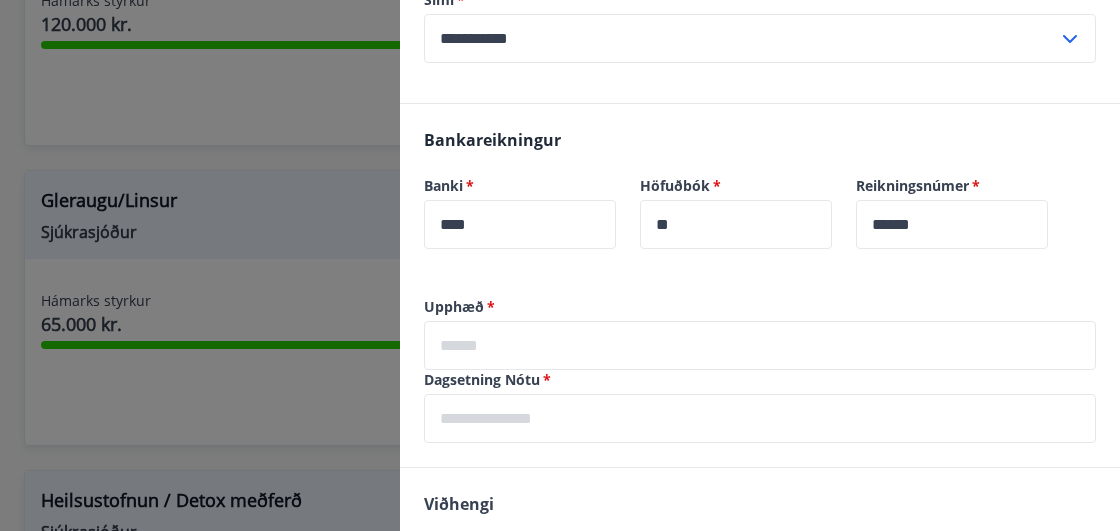scroll, scrollTop: 400, scrollLeft: 0, axis: vertical 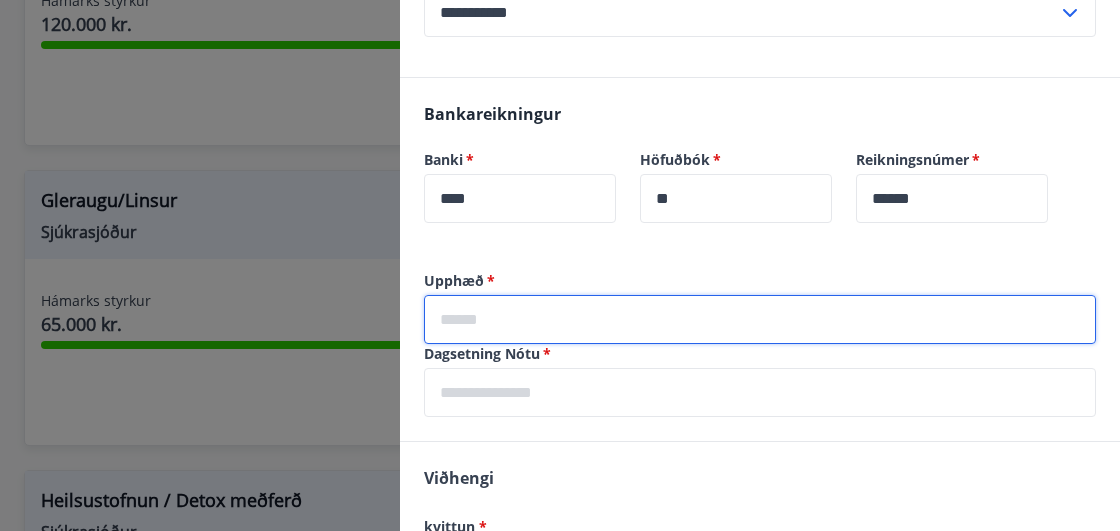 click at bounding box center (760, 319) 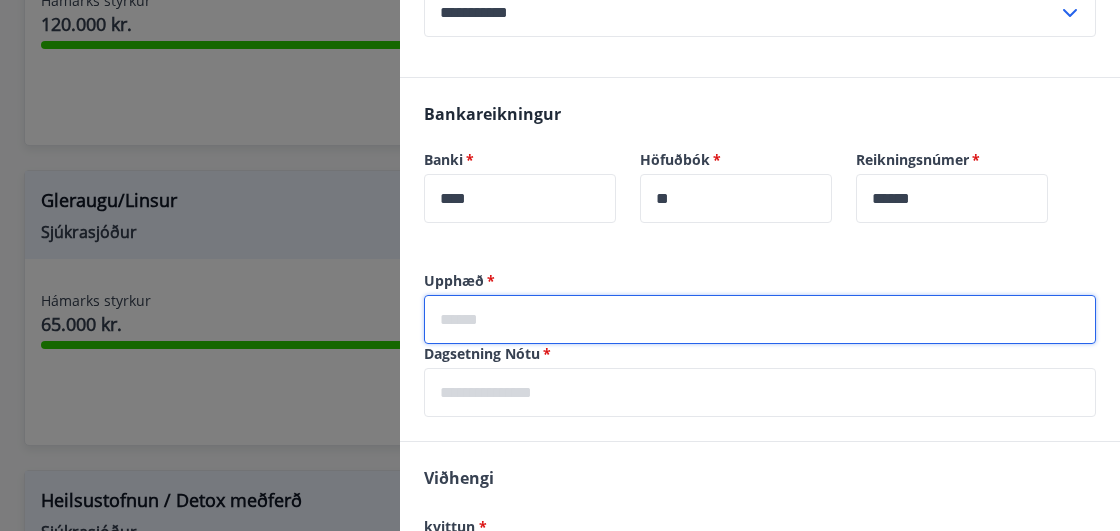 type on "*****" 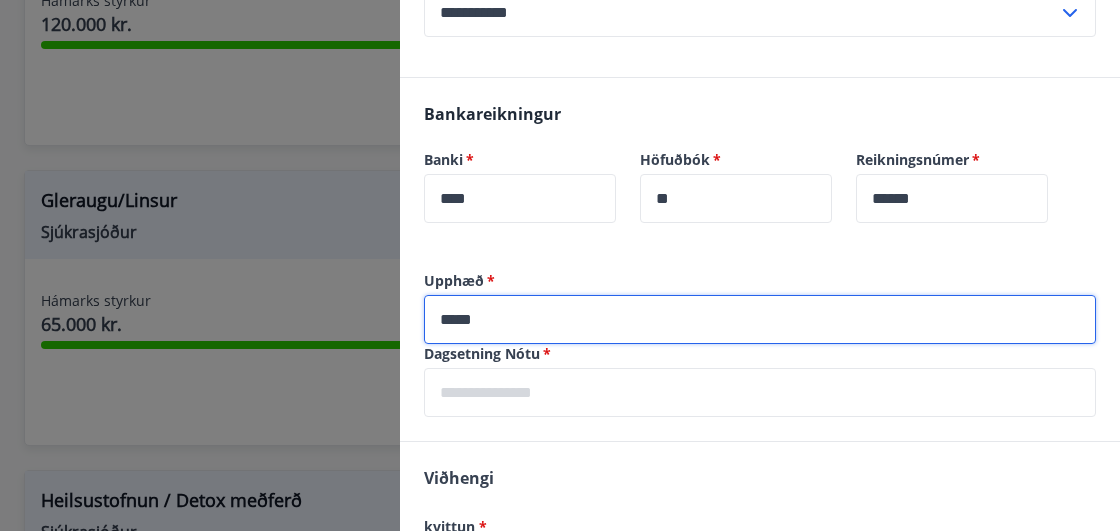 click at bounding box center [760, 392] 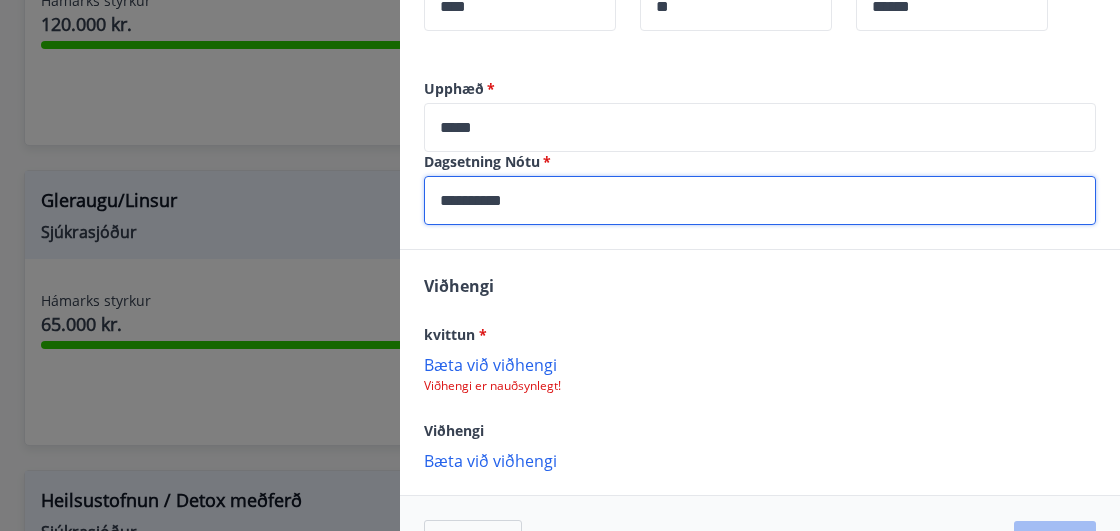 scroll, scrollTop: 600, scrollLeft: 0, axis: vertical 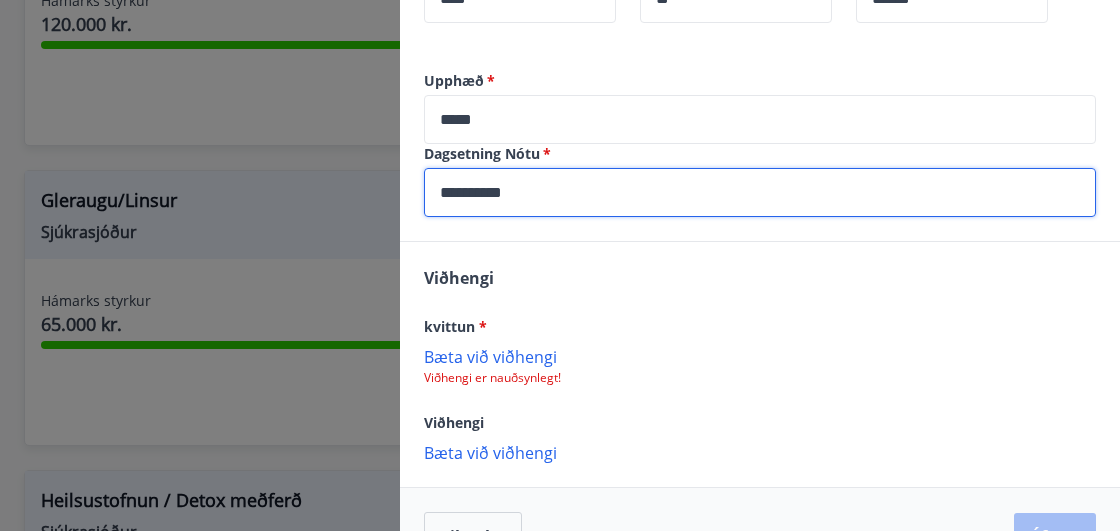 type on "**********" 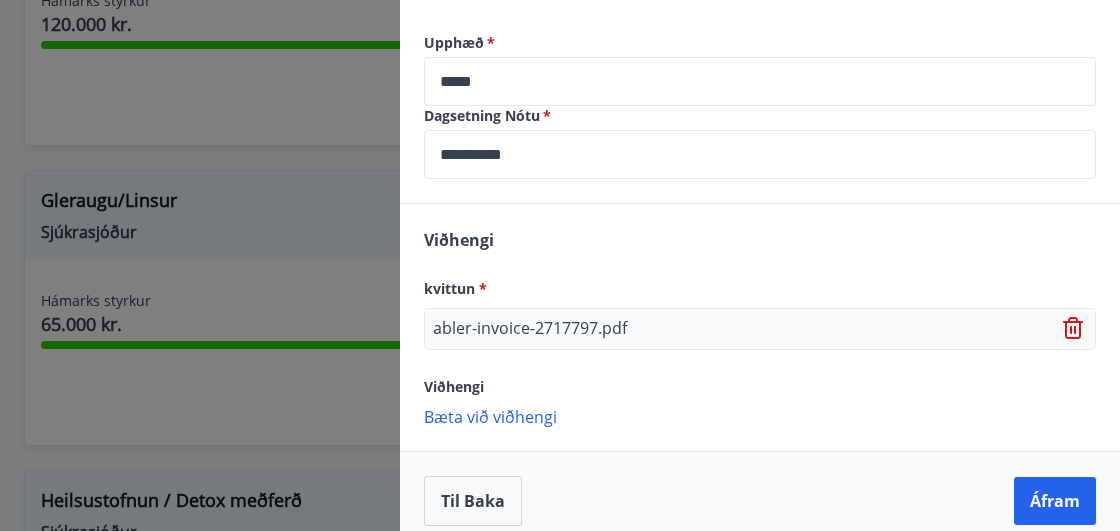 scroll, scrollTop: 655, scrollLeft: 0, axis: vertical 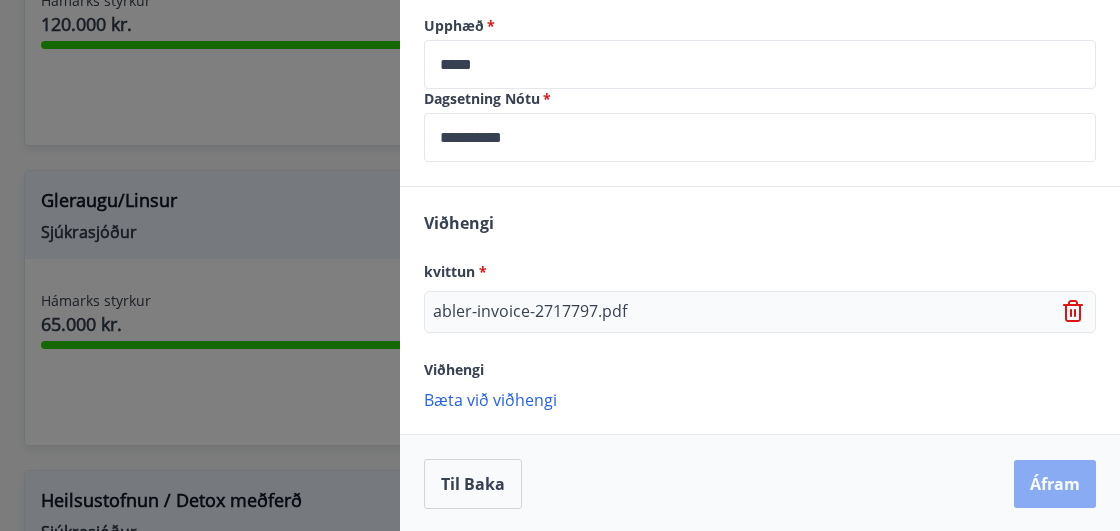 click on "Áfram" at bounding box center [1055, 484] 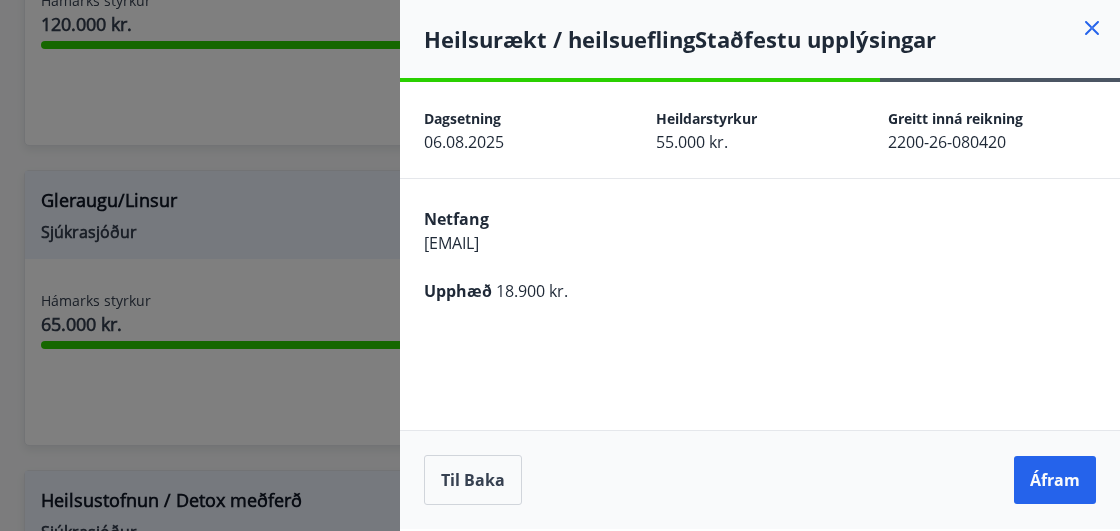 scroll, scrollTop: 0, scrollLeft: 0, axis: both 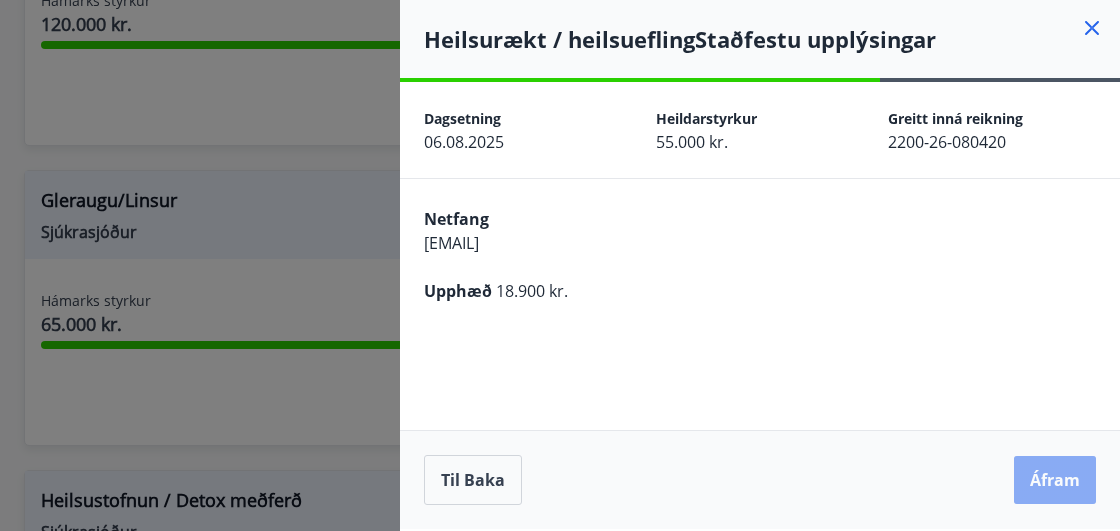 click on "Áfram" at bounding box center [1055, 480] 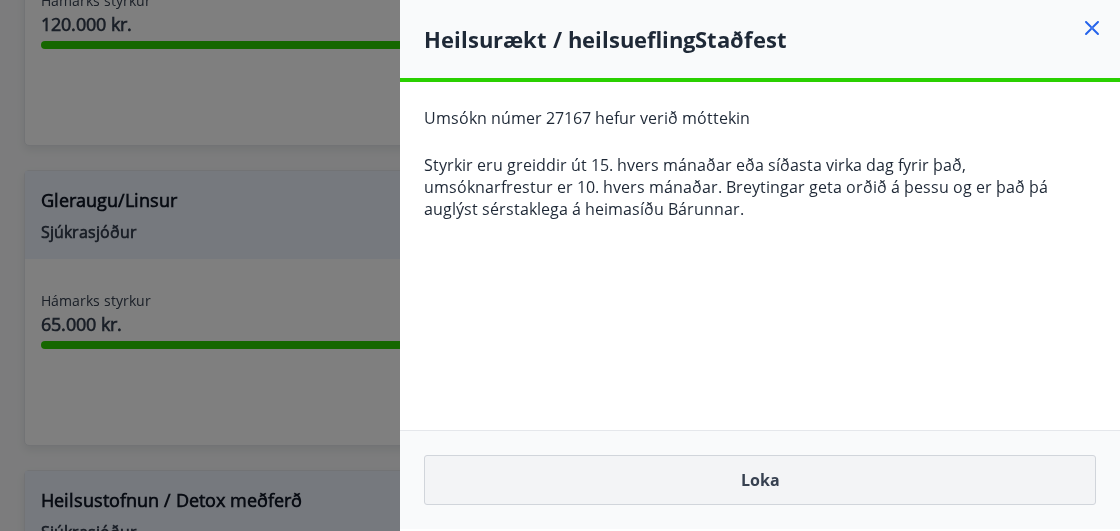 click on "Loka" at bounding box center [760, 480] 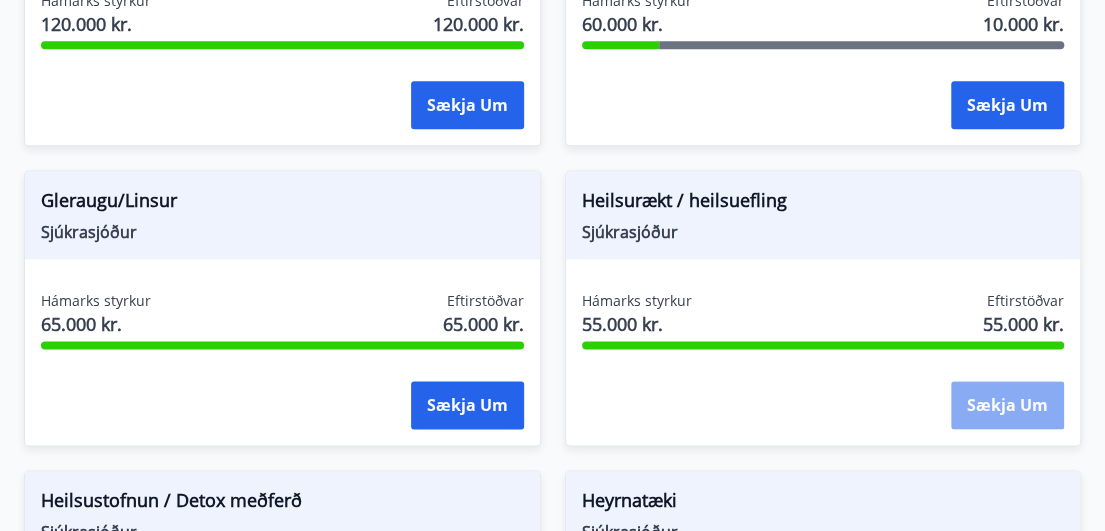 click on "Sækja um" at bounding box center (1007, 405) 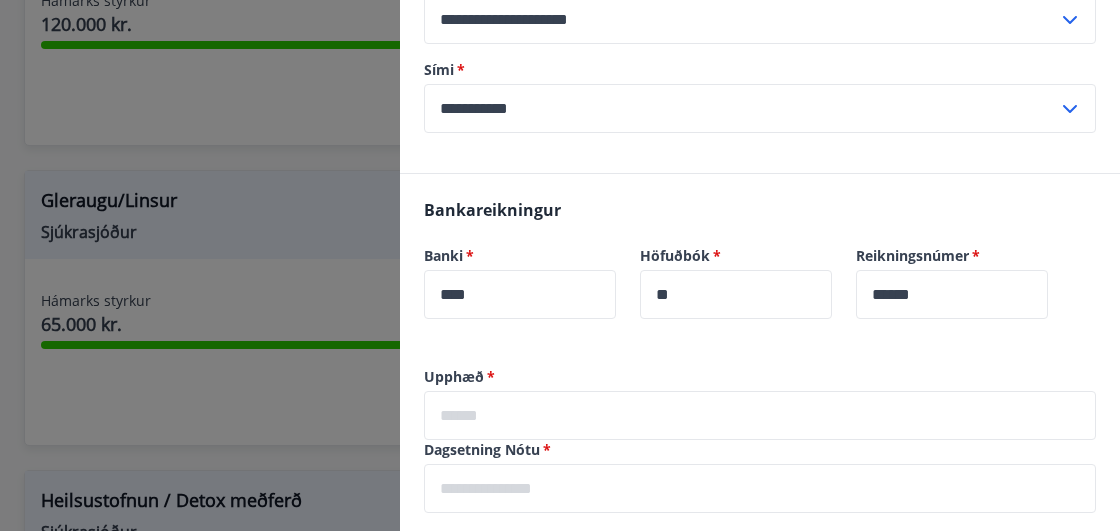 scroll, scrollTop: 400, scrollLeft: 0, axis: vertical 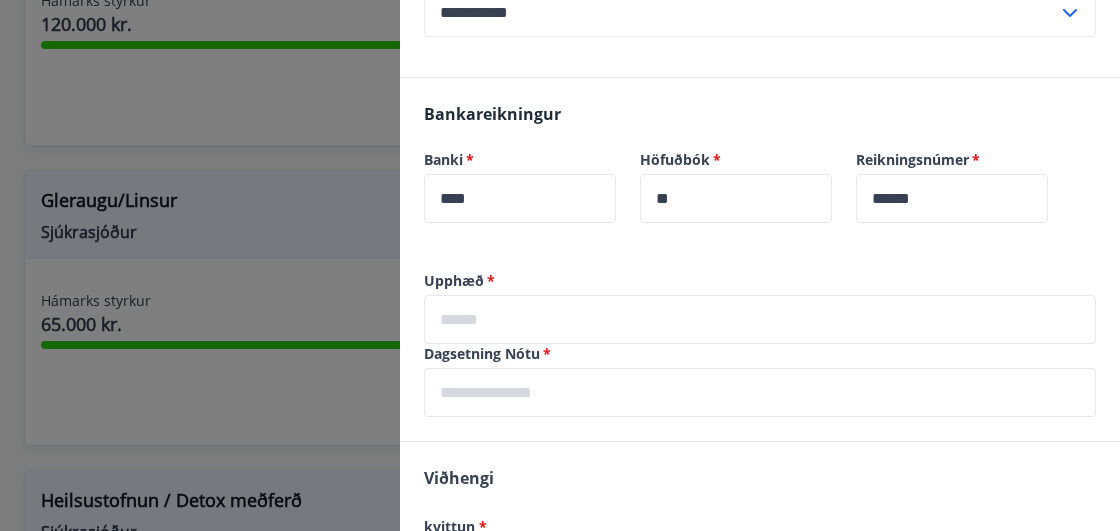 click at bounding box center [760, 319] 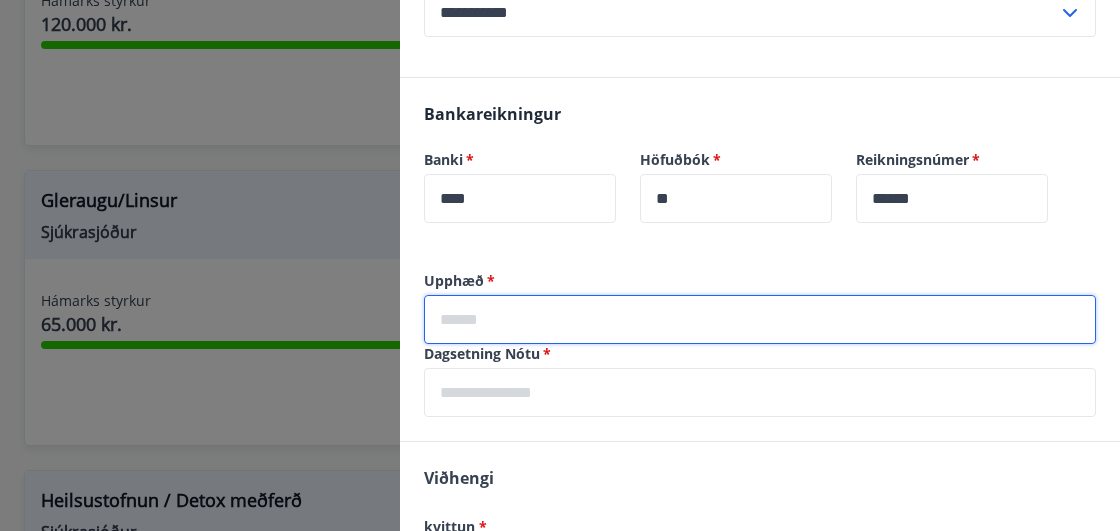 type on "*****" 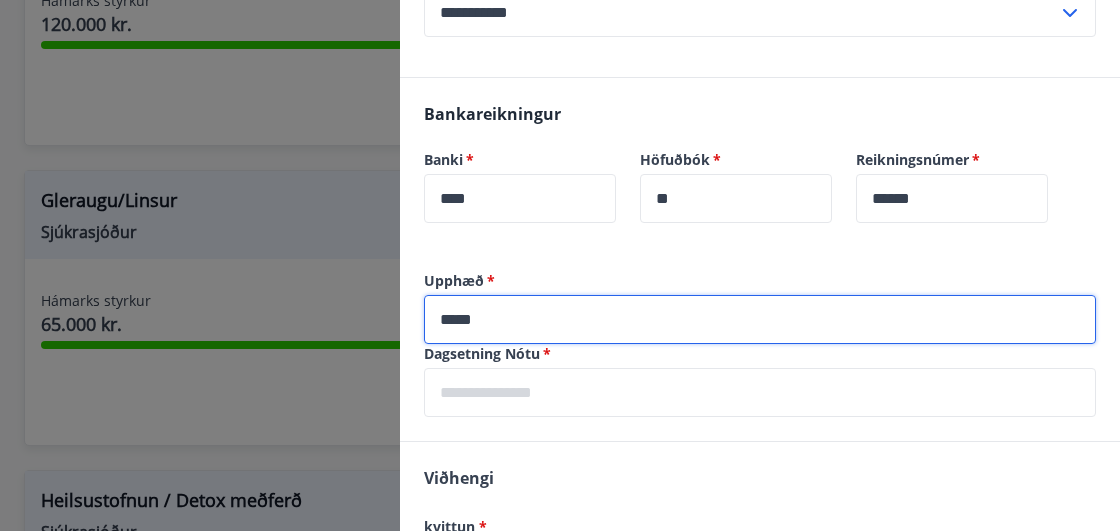 click at bounding box center [760, 392] 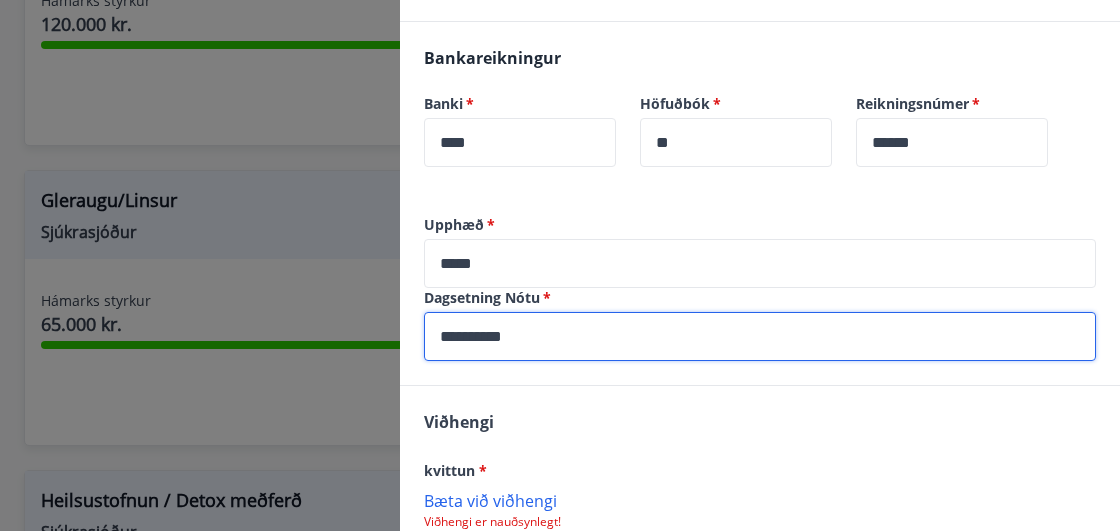 scroll, scrollTop: 500, scrollLeft: 0, axis: vertical 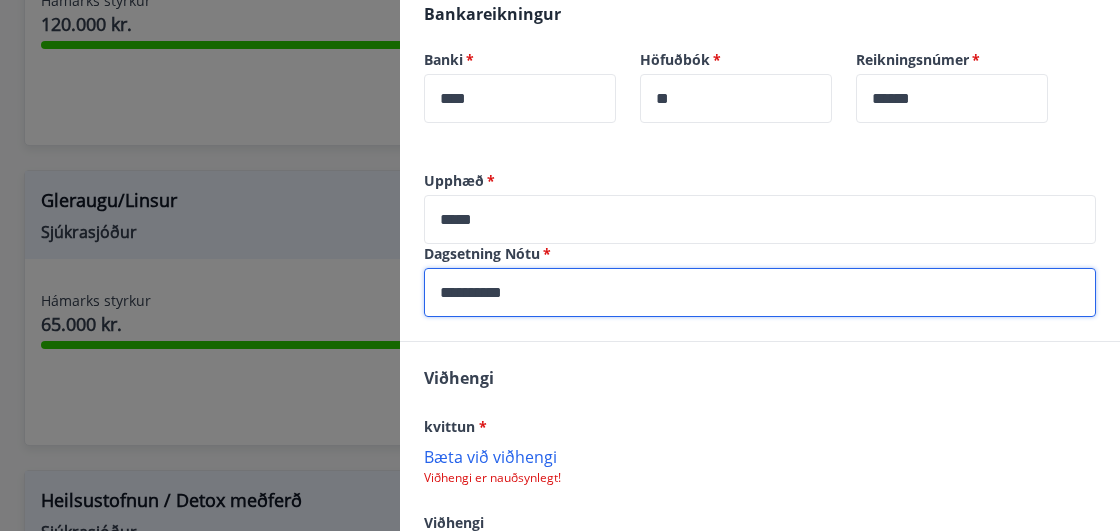 type on "**********" 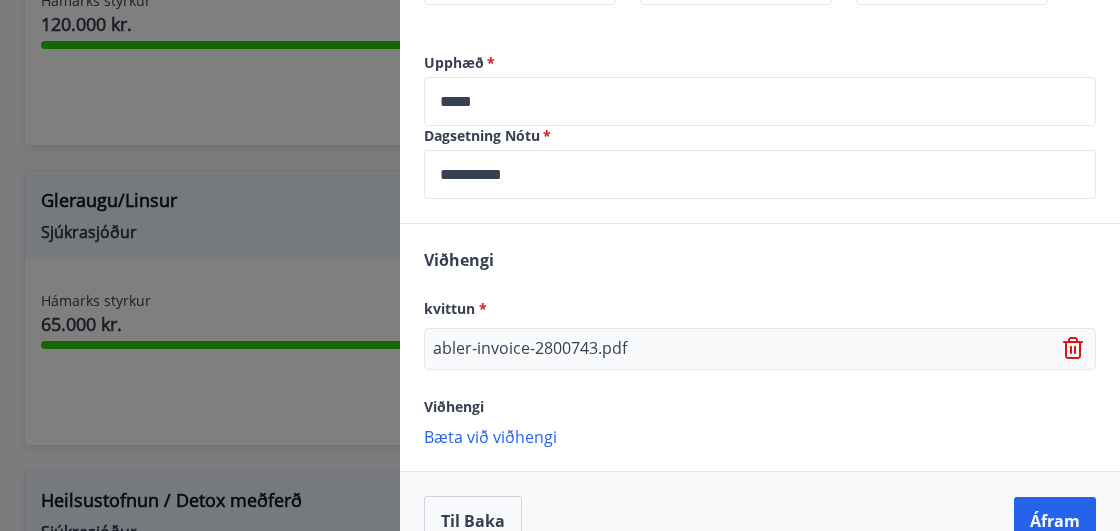 scroll, scrollTop: 655, scrollLeft: 0, axis: vertical 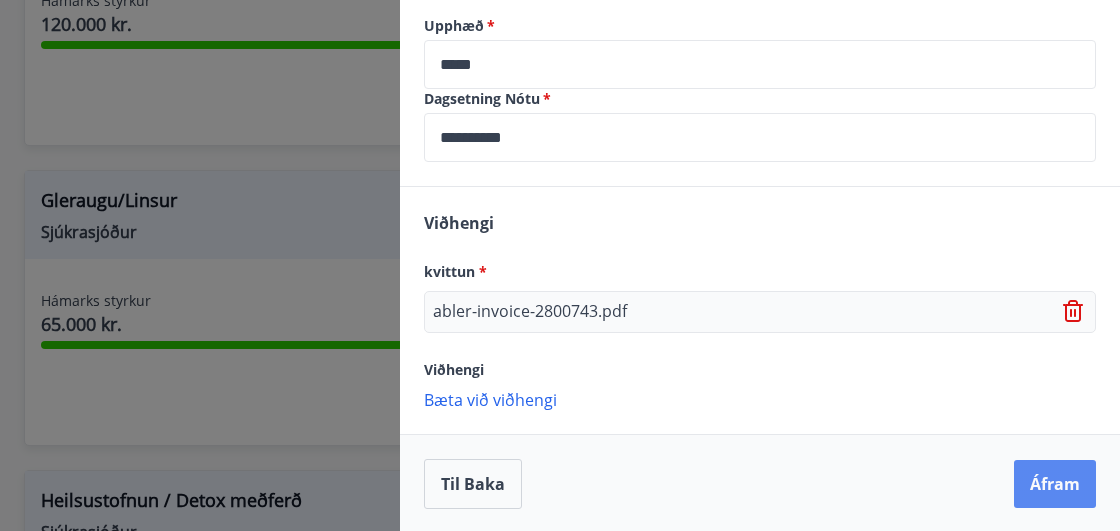 click on "Áfram" at bounding box center [1055, 484] 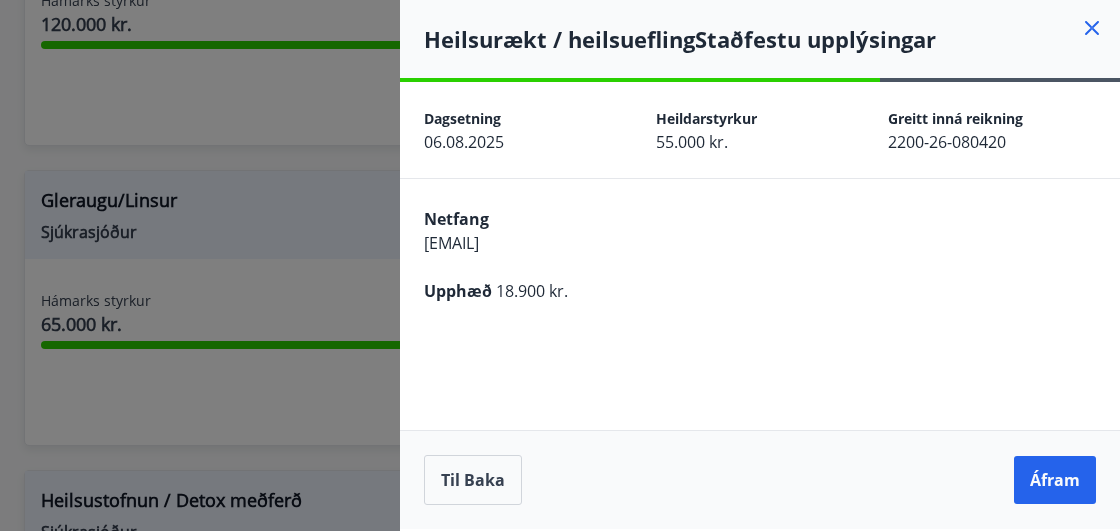 scroll, scrollTop: 0, scrollLeft: 0, axis: both 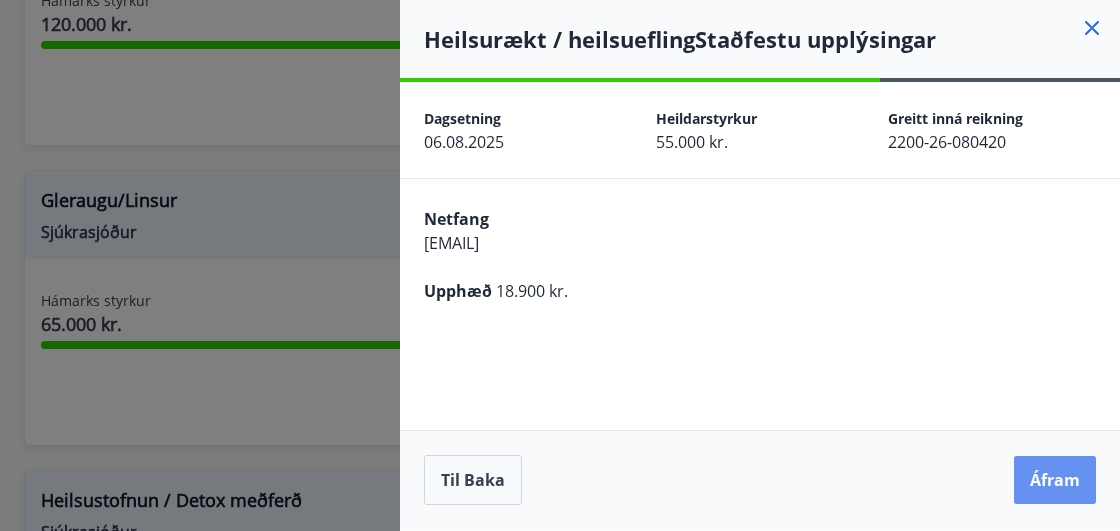 click on "Áfram" at bounding box center (1055, 480) 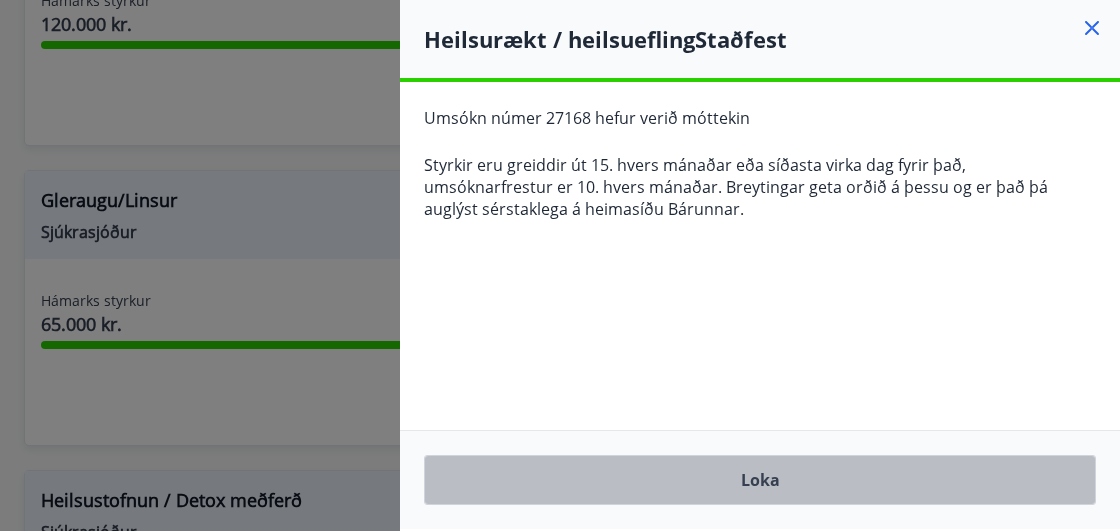 click on "Loka" at bounding box center [760, 480] 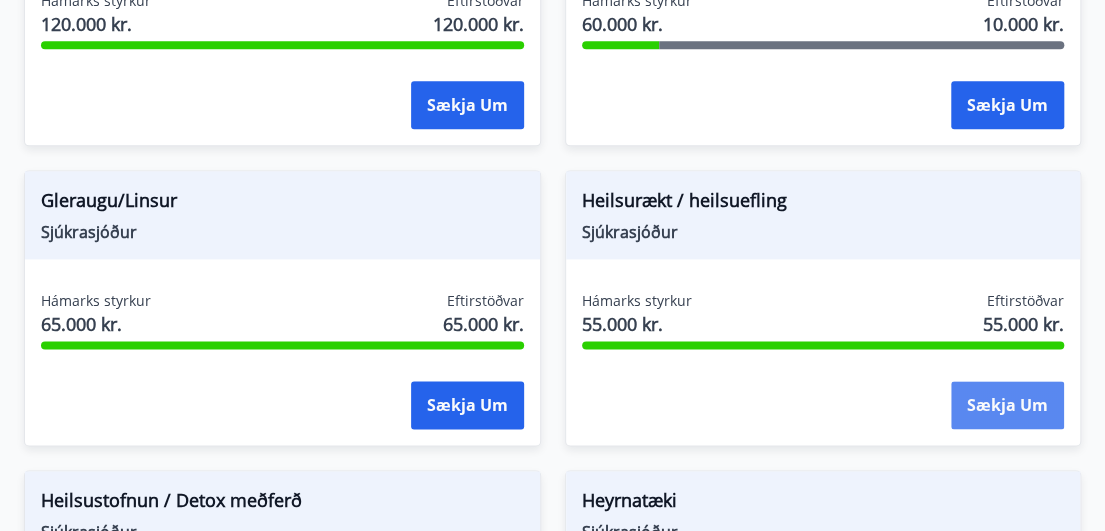 click on "Sækja um" at bounding box center (1007, 405) 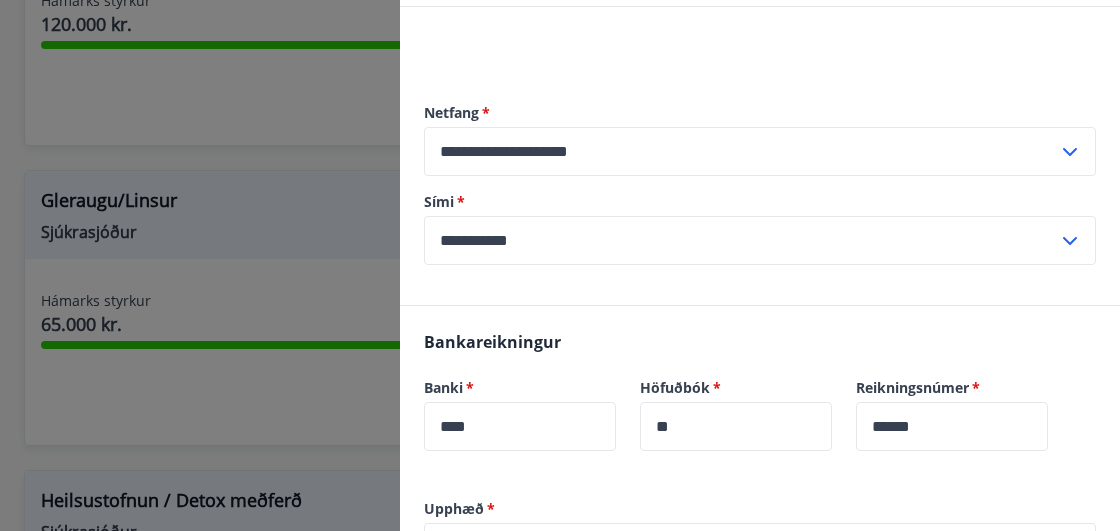 scroll, scrollTop: 300, scrollLeft: 0, axis: vertical 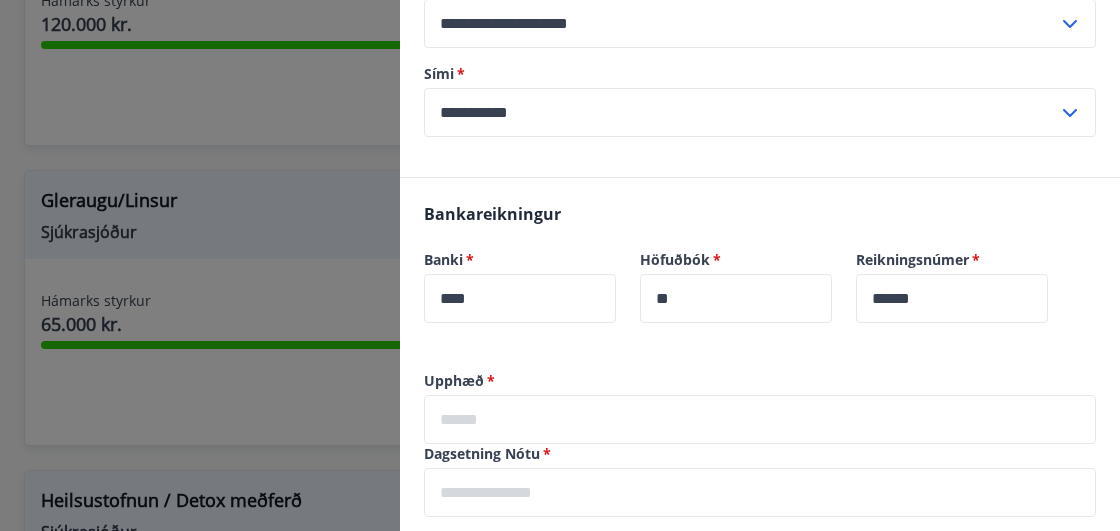click at bounding box center (760, 419) 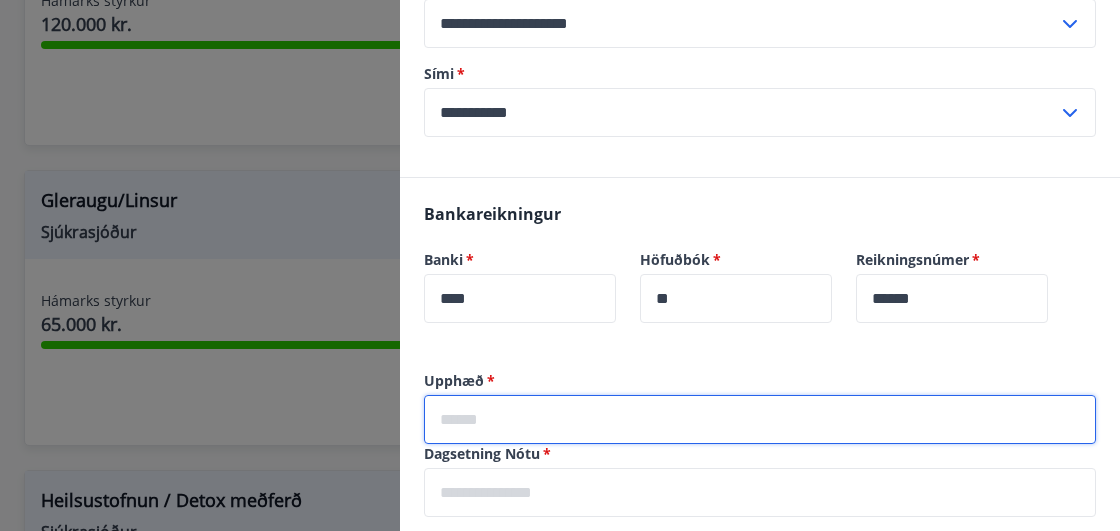 type on "*****" 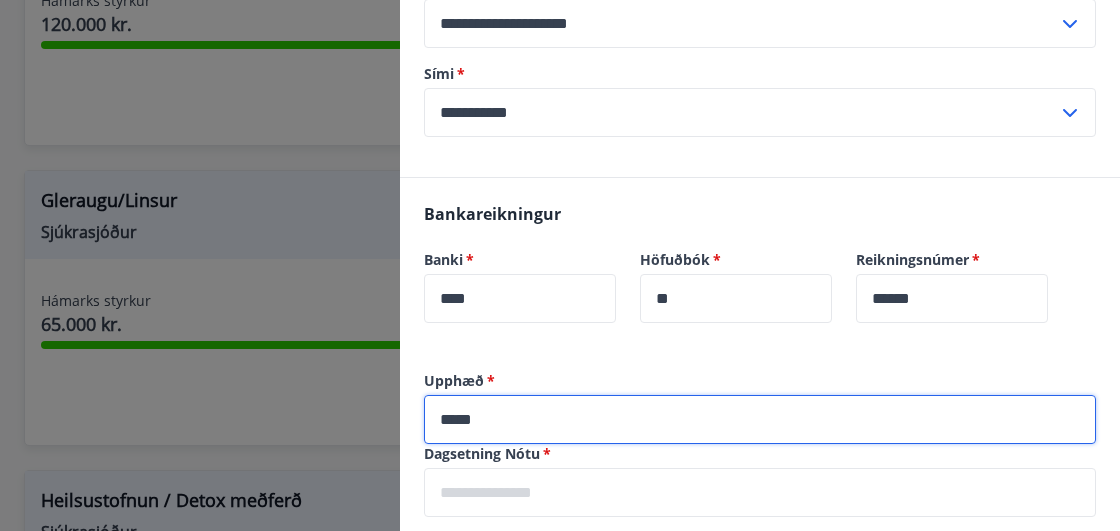 click at bounding box center (760, 492) 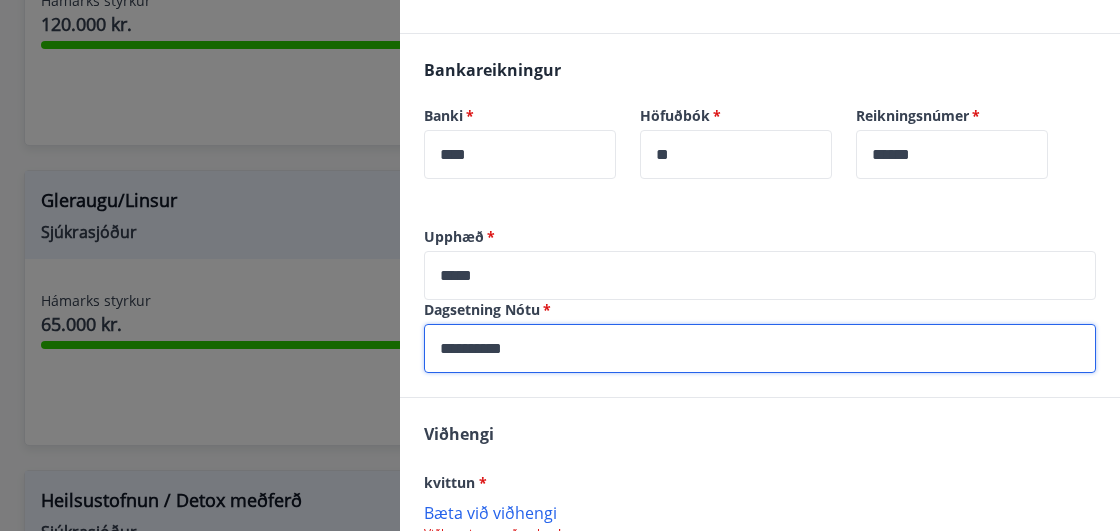 scroll, scrollTop: 600, scrollLeft: 0, axis: vertical 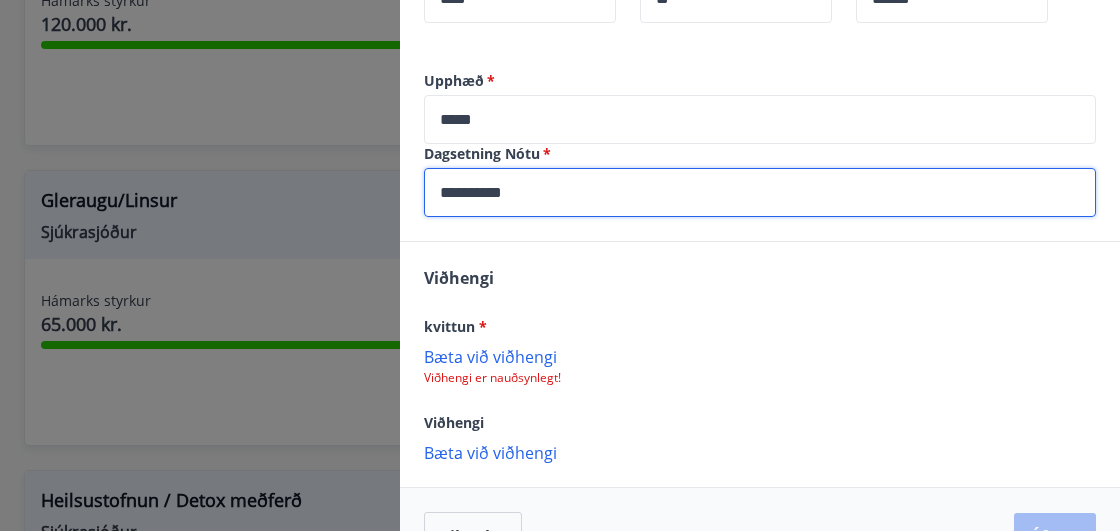 type on "**********" 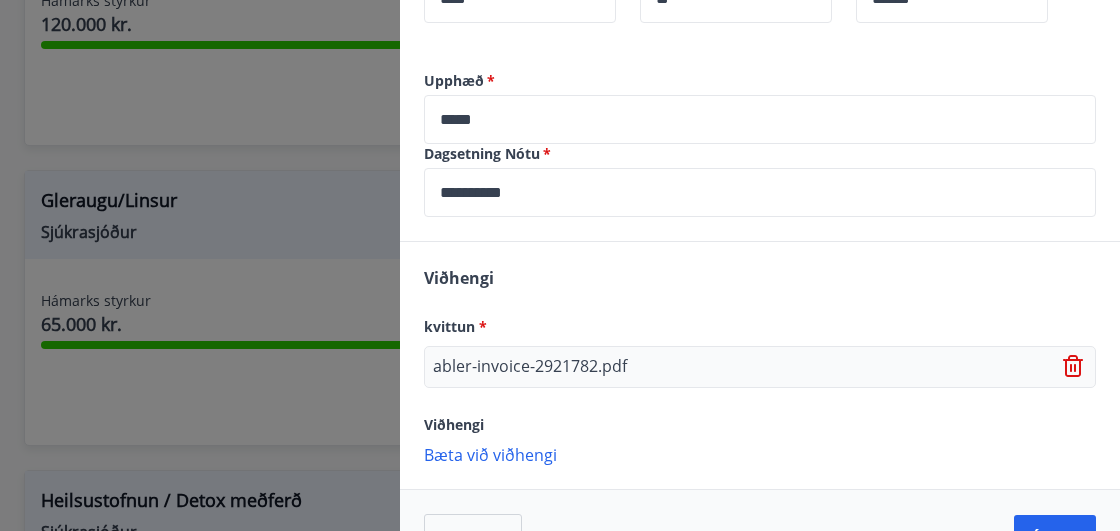 scroll, scrollTop: 655, scrollLeft: 0, axis: vertical 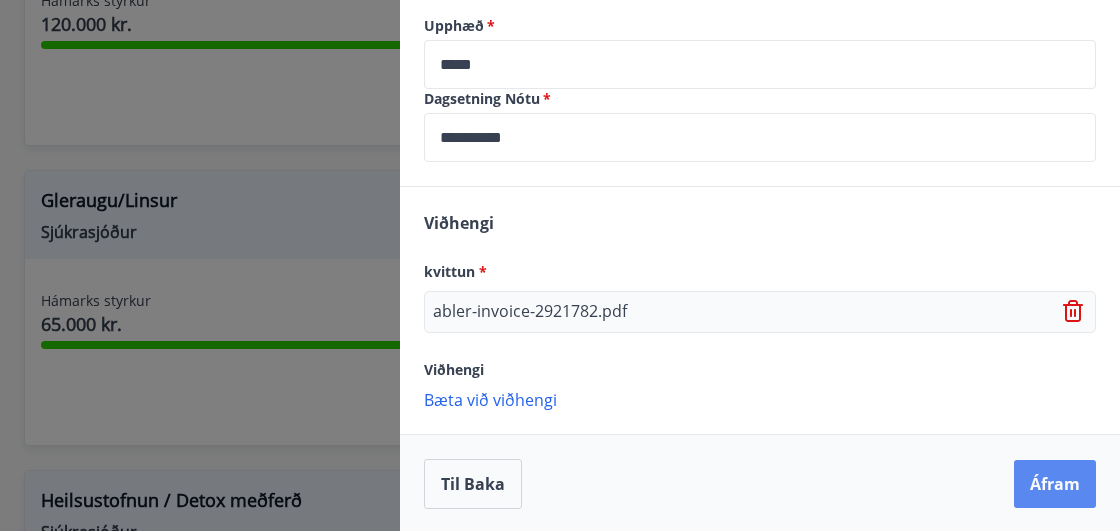 click on "Áfram" at bounding box center [1055, 484] 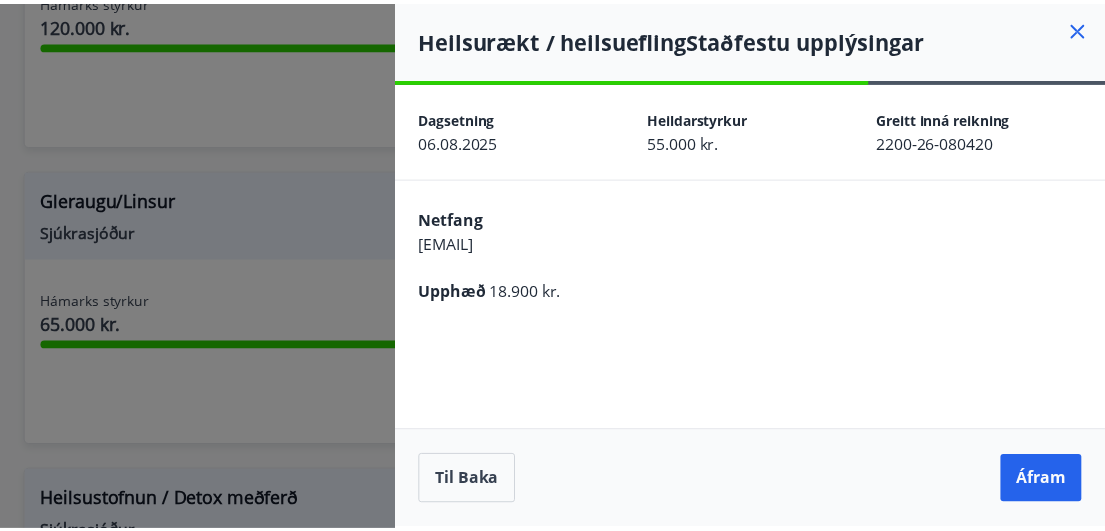 scroll, scrollTop: 0, scrollLeft: 0, axis: both 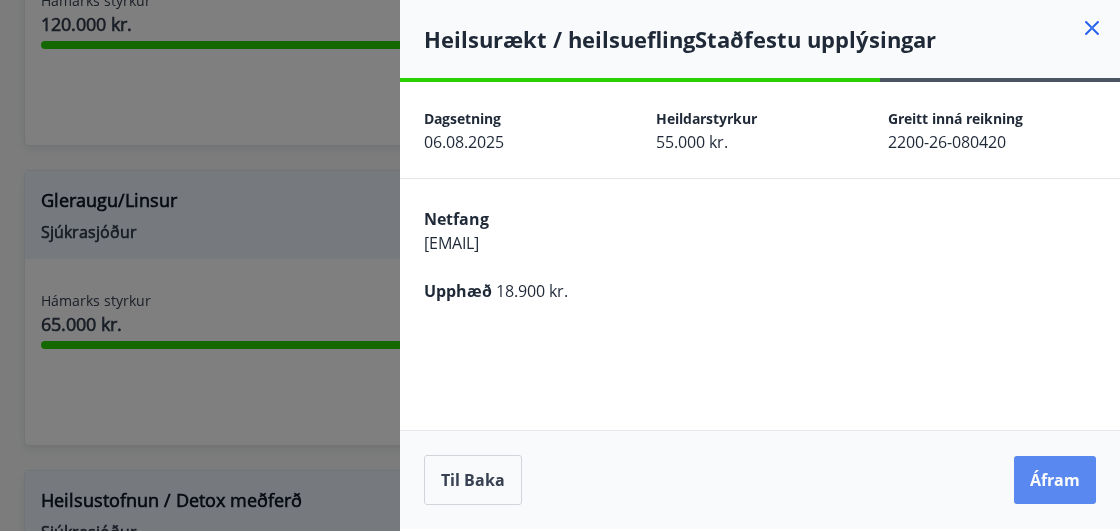 click on "Áfram" at bounding box center (1055, 480) 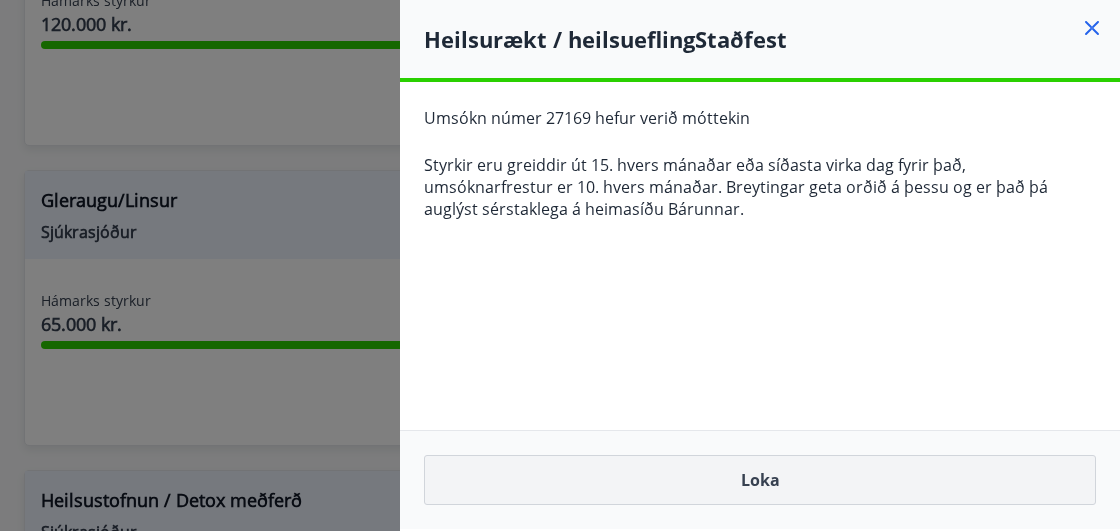 click on "Loka" at bounding box center [760, 480] 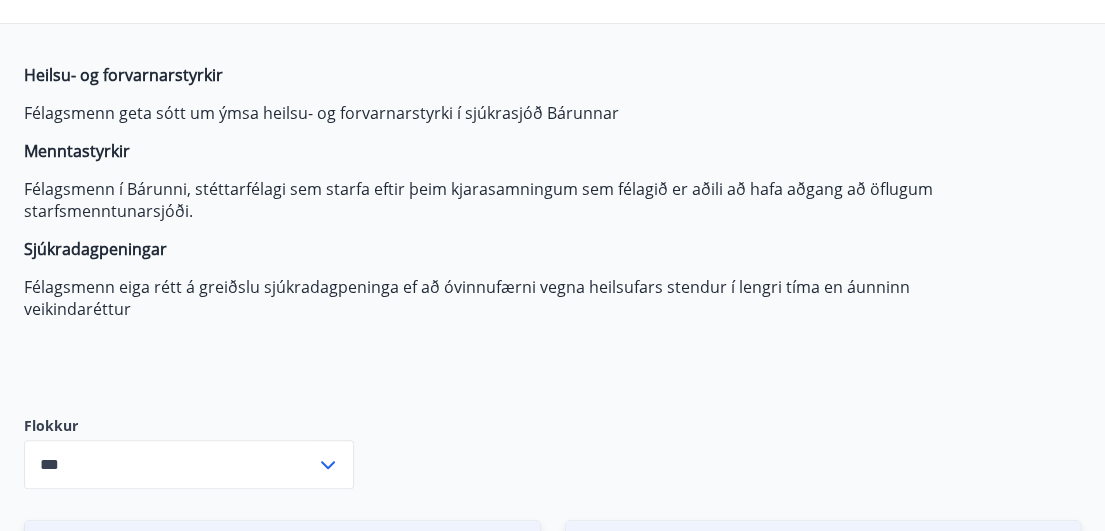 scroll, scrollTop: 0, scrollLeft: 0, axis: both 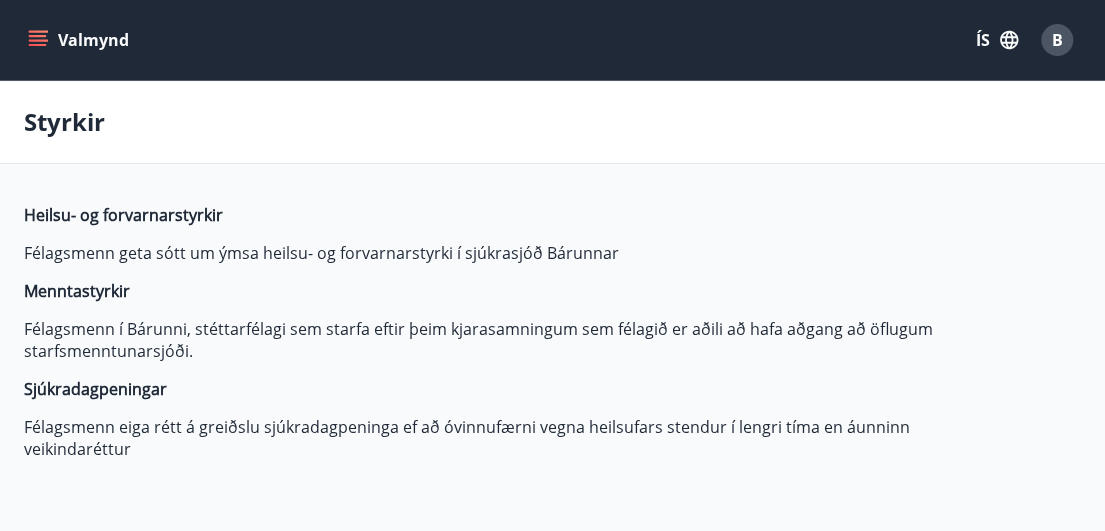 click on "Valmynd" at bounding box center [80, 40] 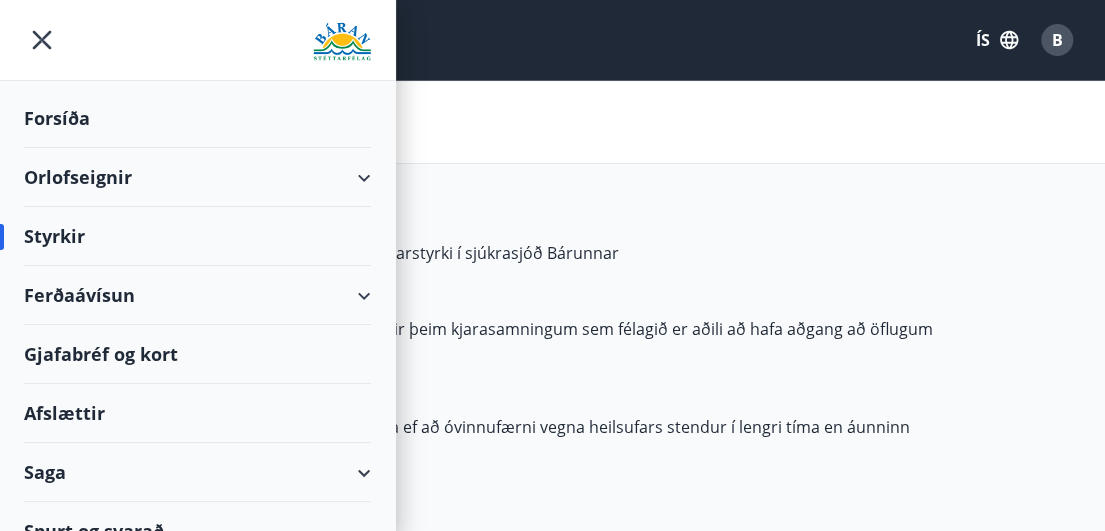click on "Ferðaávísun" at bounding box center [197, 295] 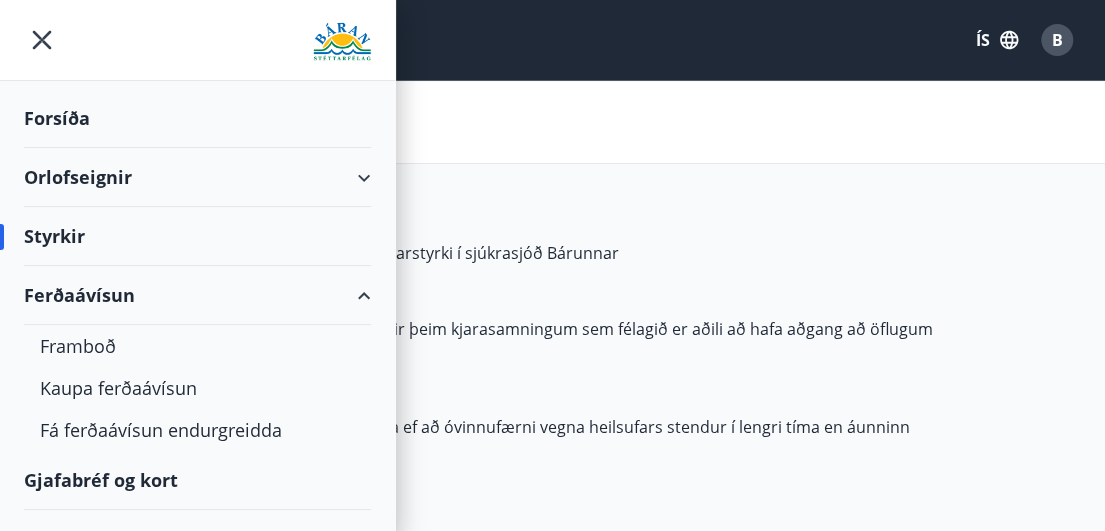 click on "Ferðaávísun" at bounding box center (197, 295) 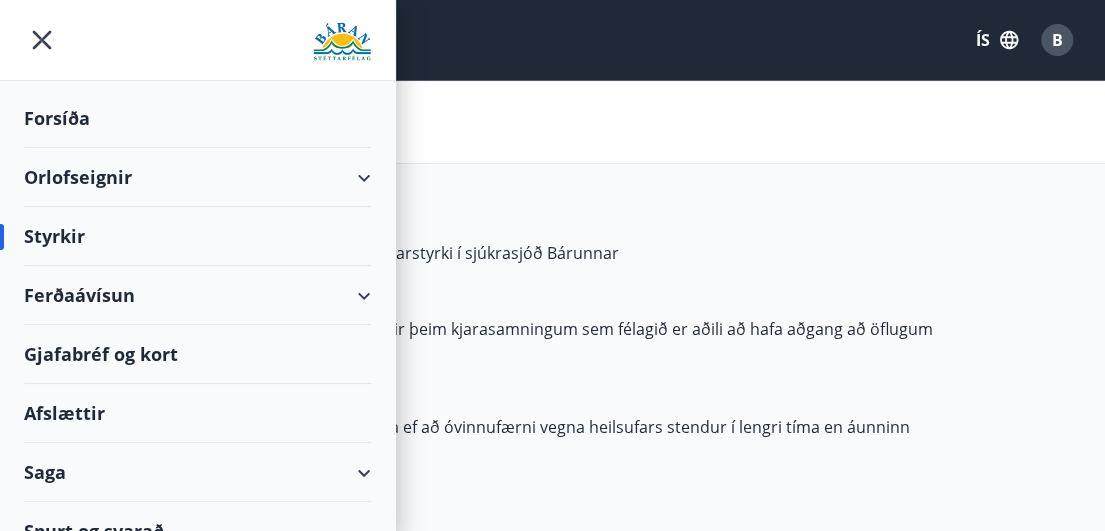 scroll, scrollTop: 26, scrollLeft: 0, axis: vertical 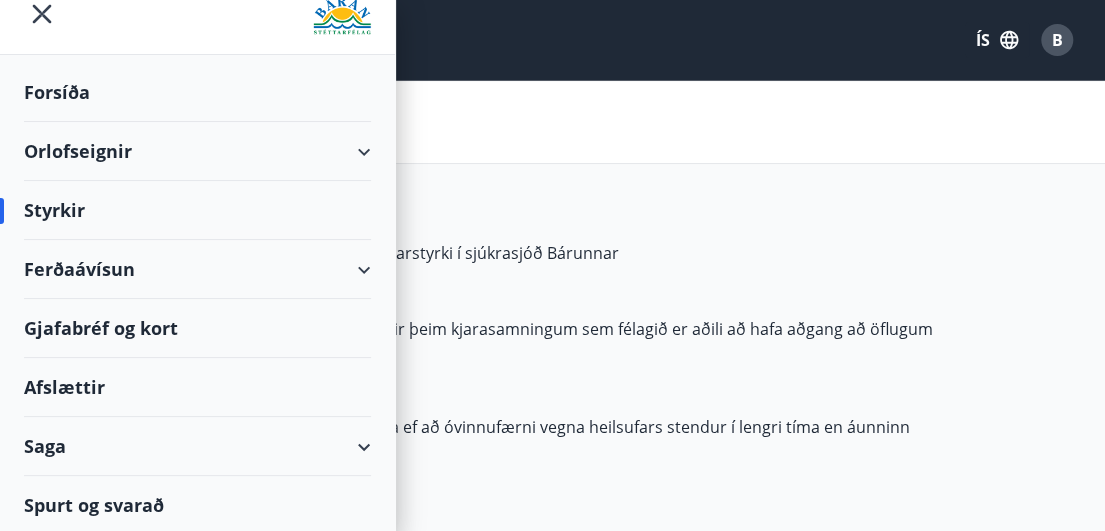click on "Afslættir" at bounding box center (197, 387) 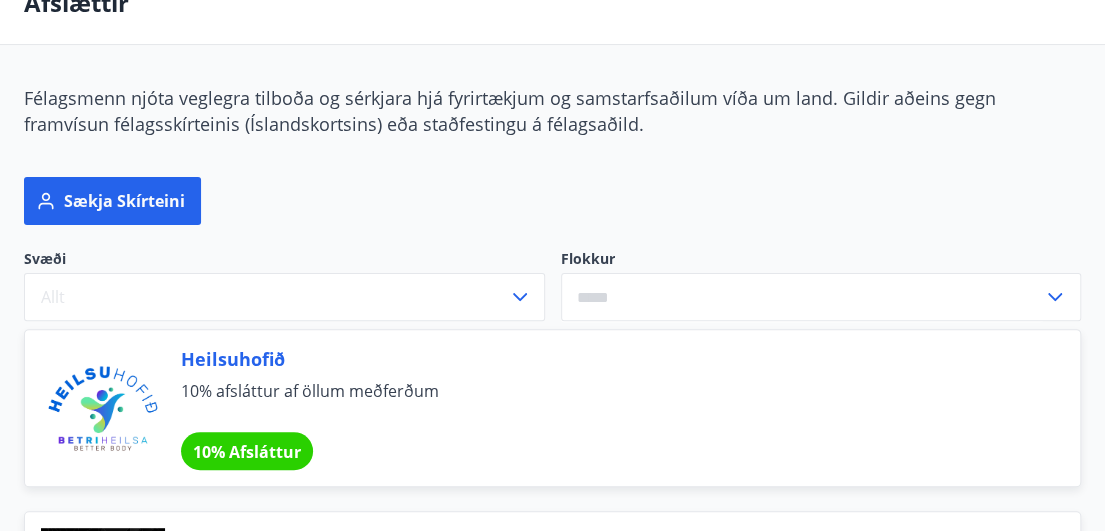 scroll, scrollTop: 0, scrollLeft: 0, axis: both 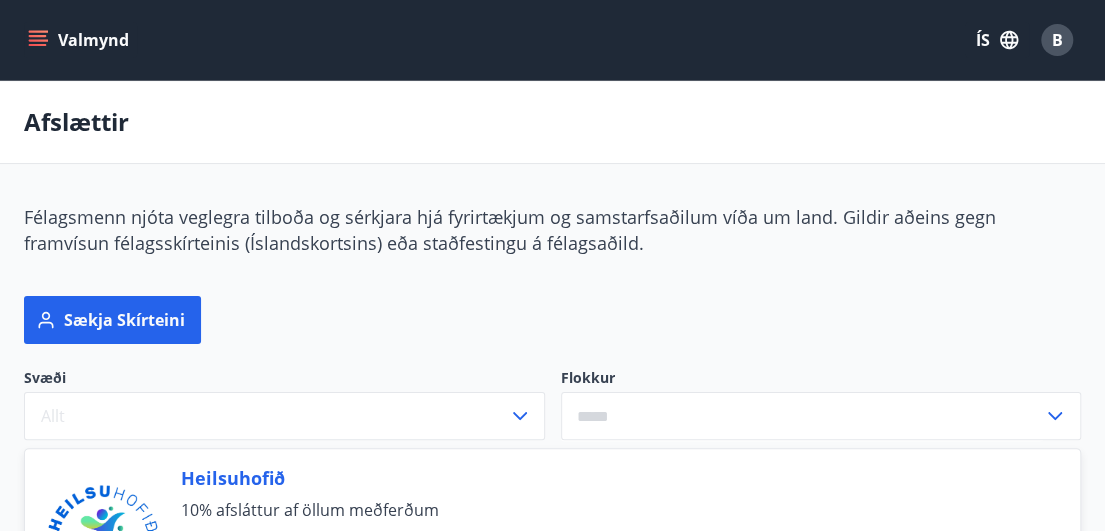 click 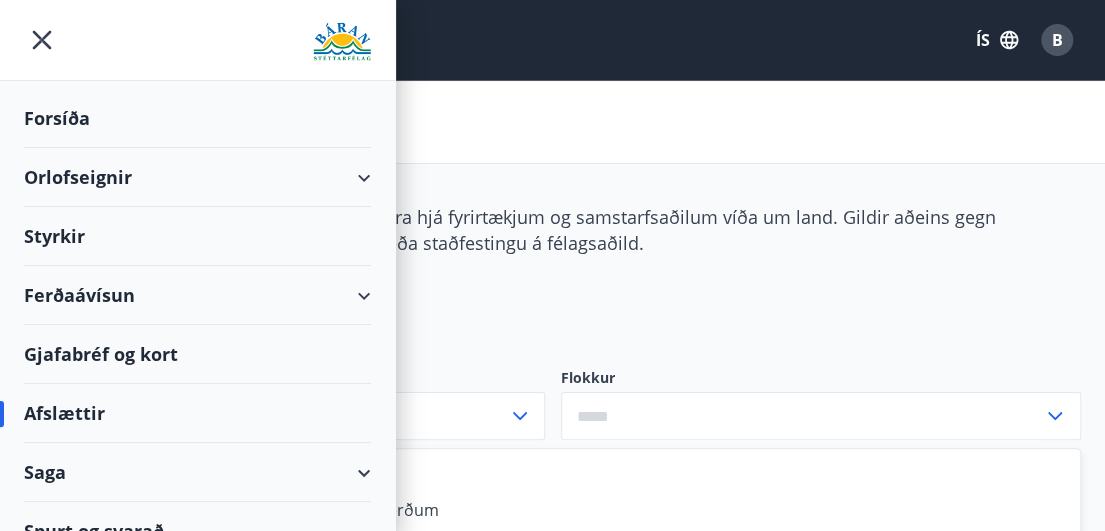 click on "Orlofseignir" at bounding box center [197, 177] 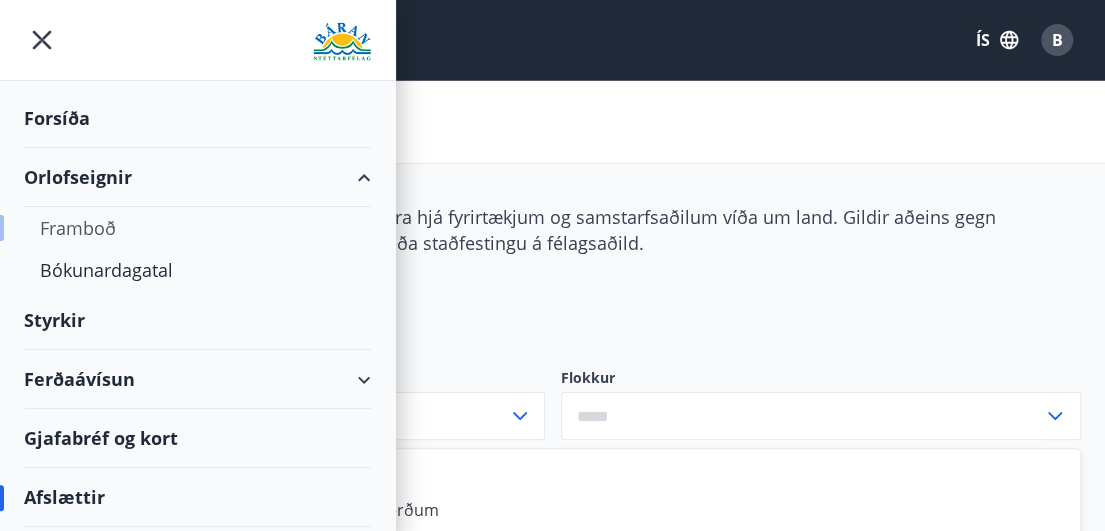 click on "Framboð" at bounding box center [197, 228] 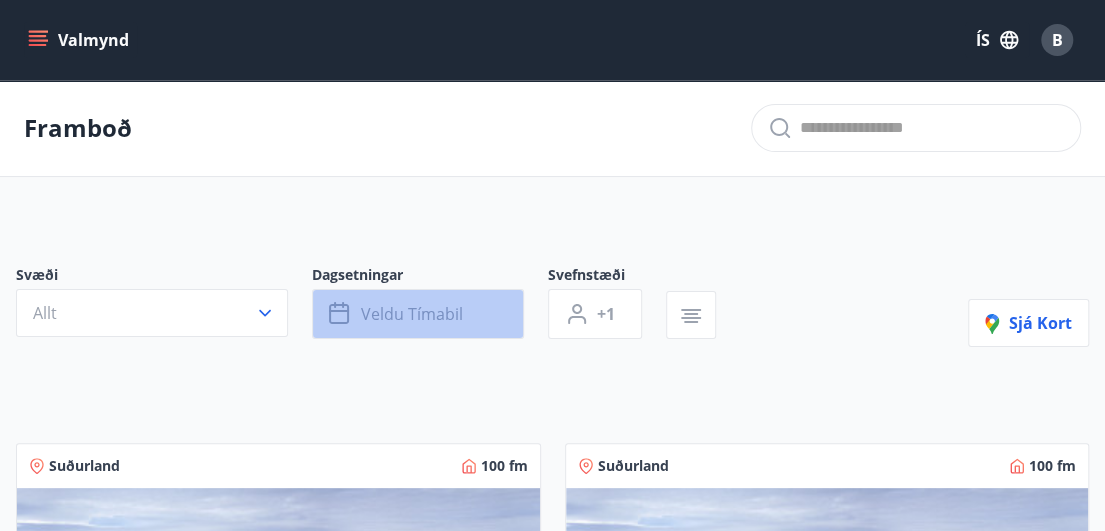 click on "Veldu tímabil" at bounding box center [418, 314] 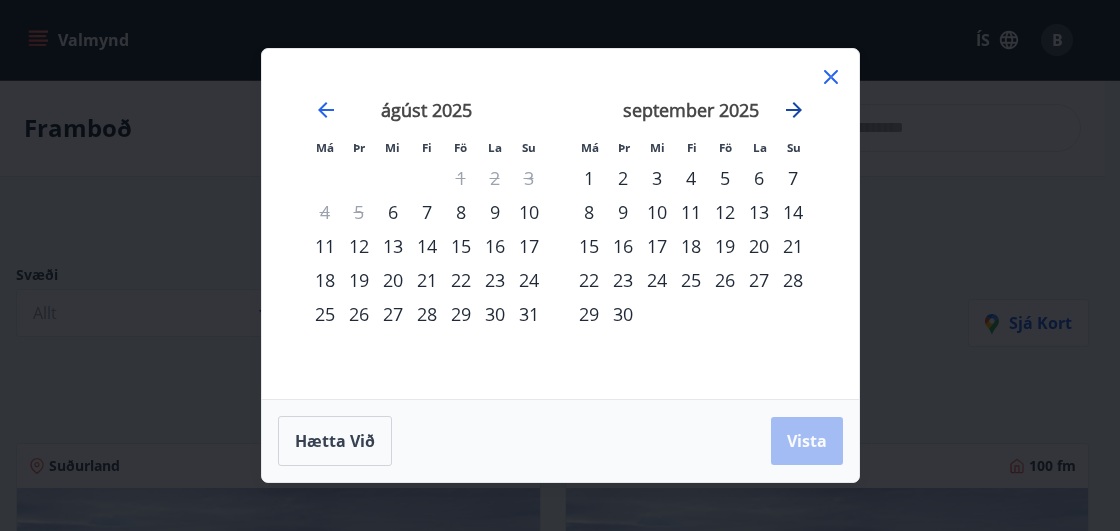 click 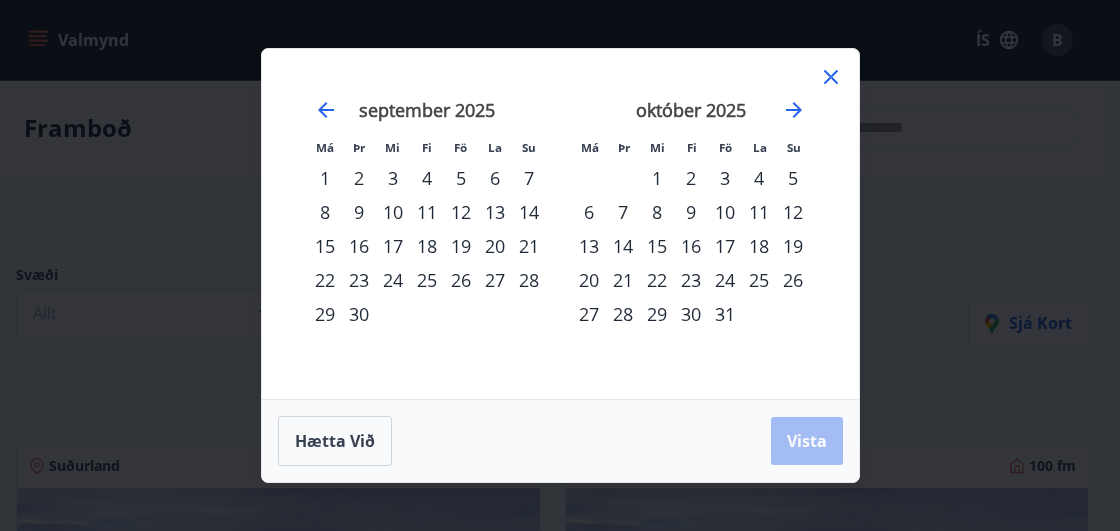 click on "23" at bounding box center (691, 280) 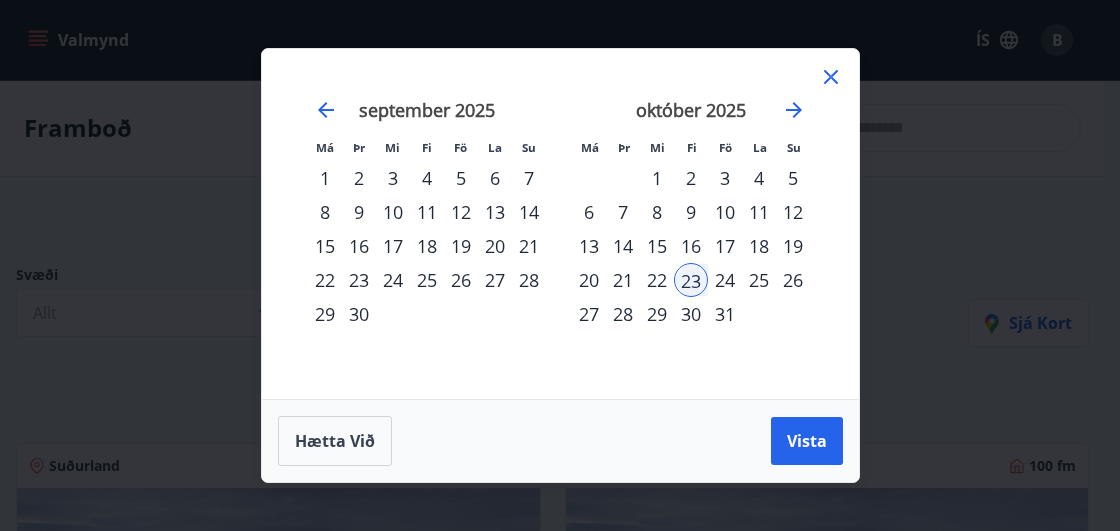 click on "26" at bounding box center (793, 280) 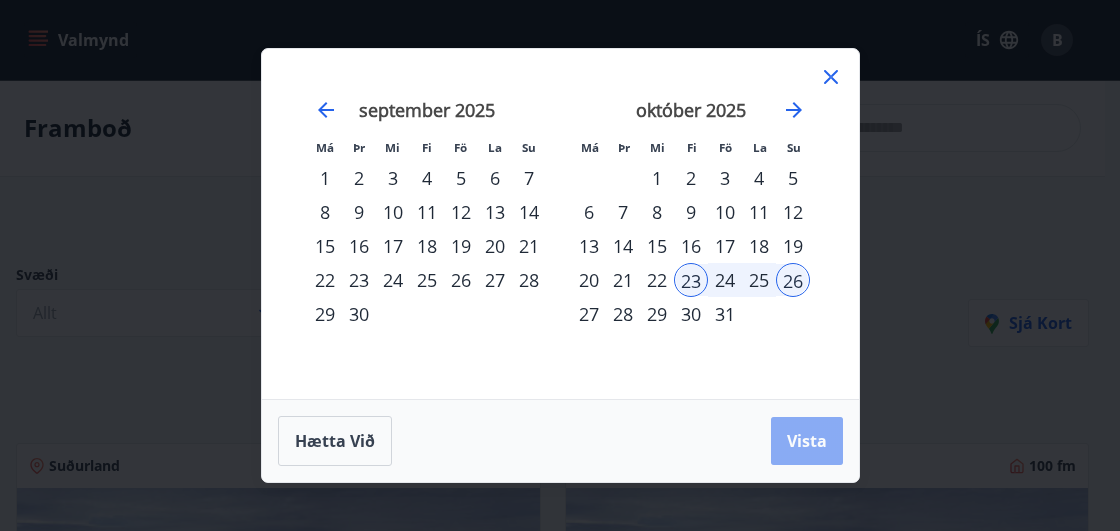 click on "Vista" at bounding box center (807, 441) 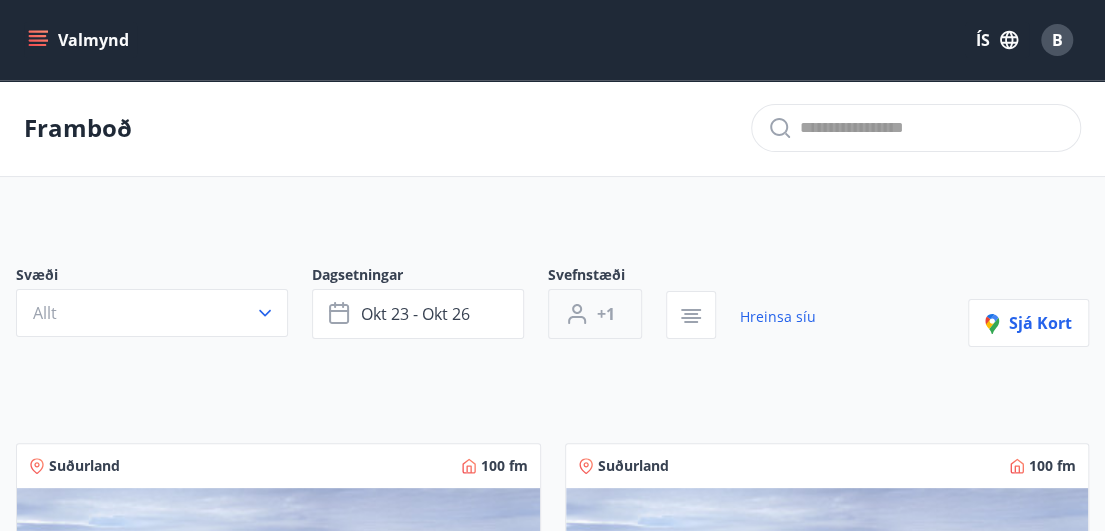click on "+1" at bounding box center [606, 314] 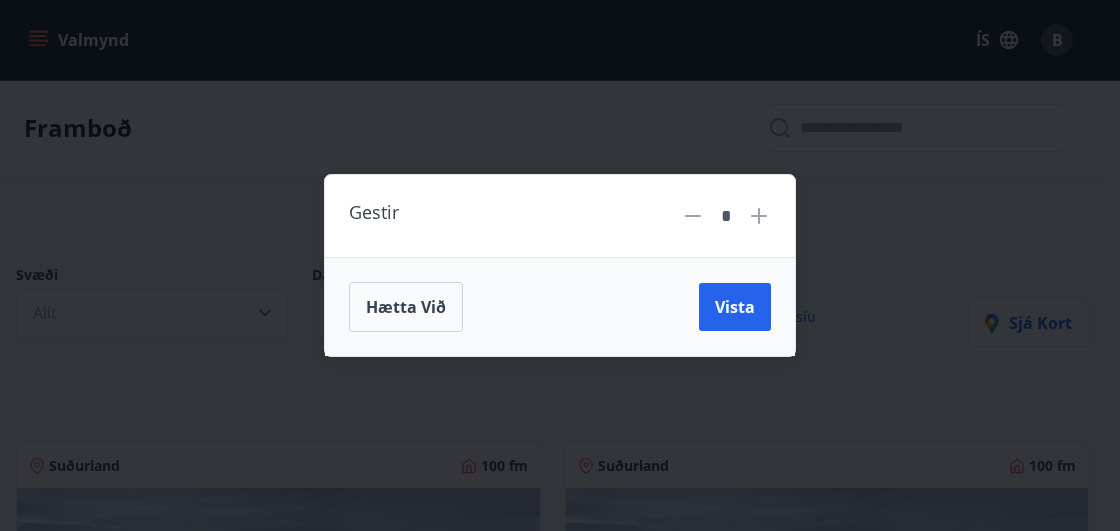 click 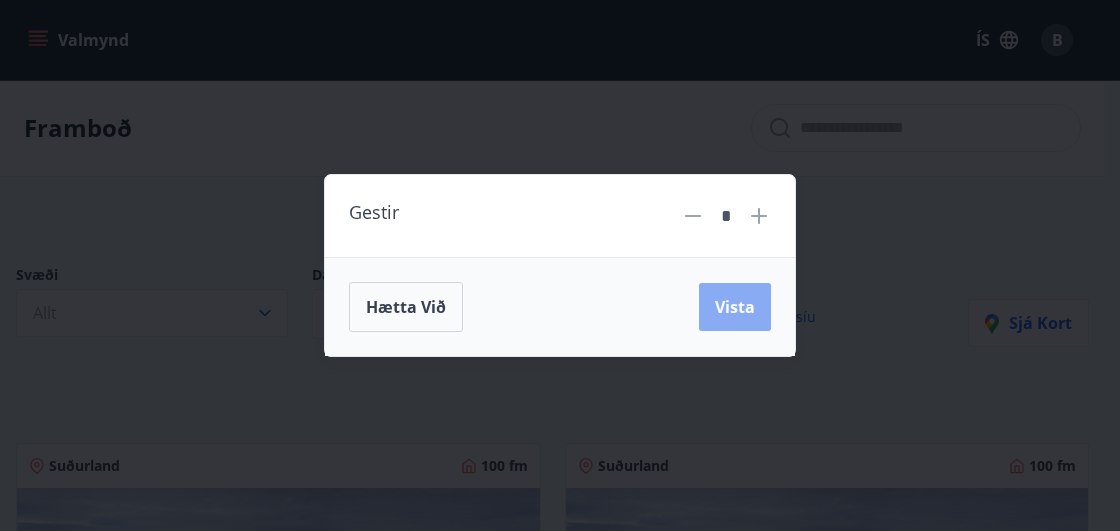 click on "Vista" at bounding box center [735, 307] 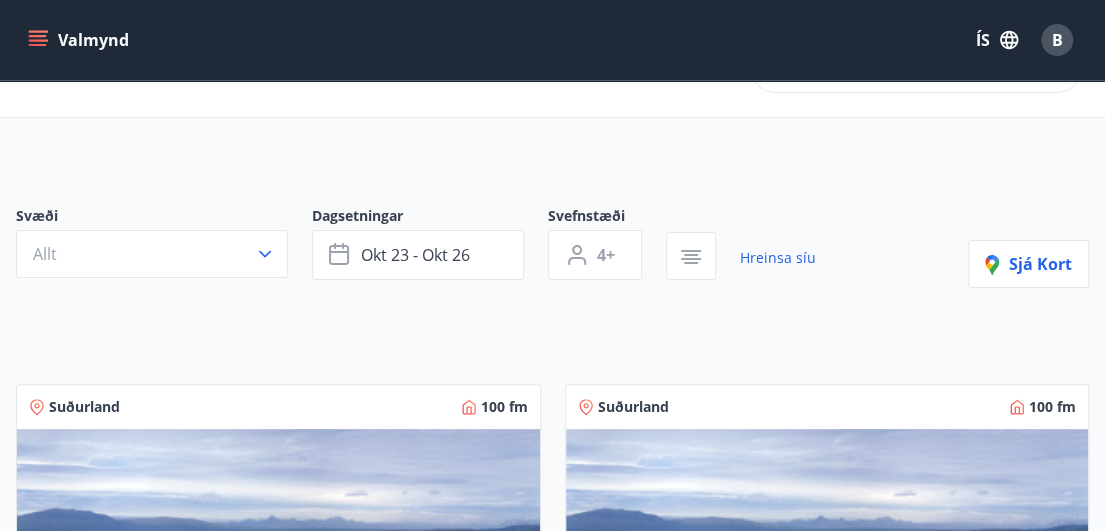 scroll, scrollTop: 100, scrollLeft: 0, axis: vertical 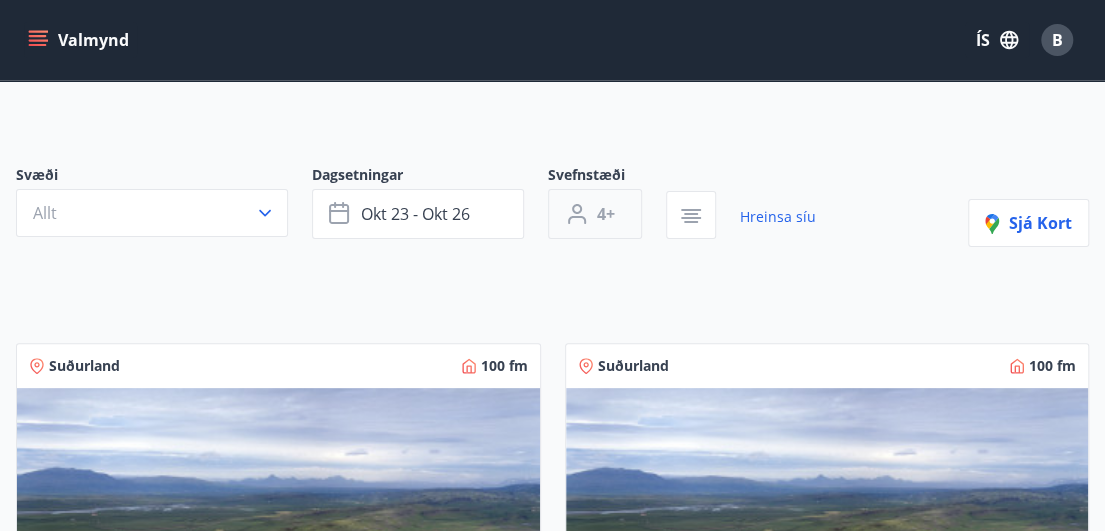 click on "4+" at bounding box center (595, 214) 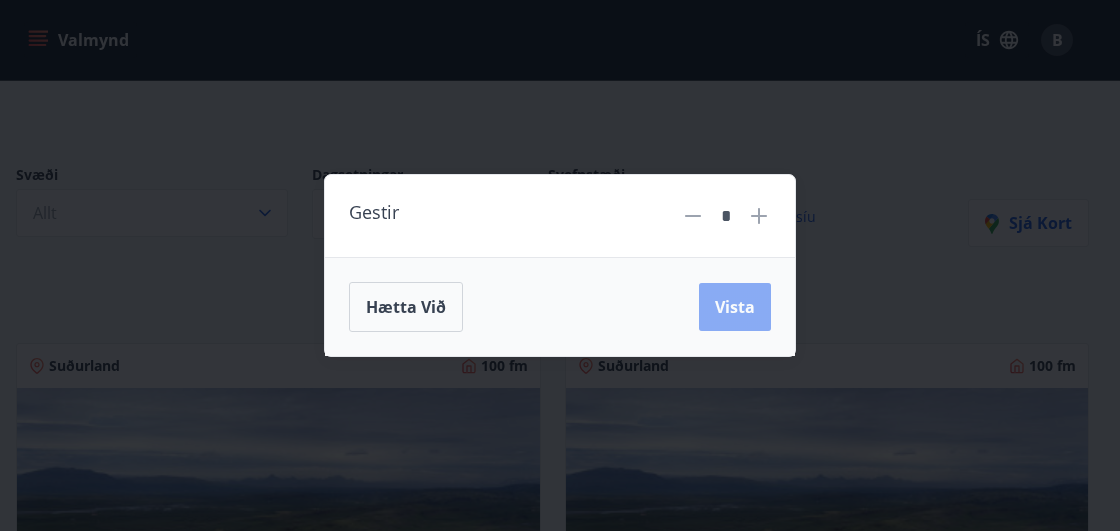 click on "Vista" at bounding box center [735, 307] 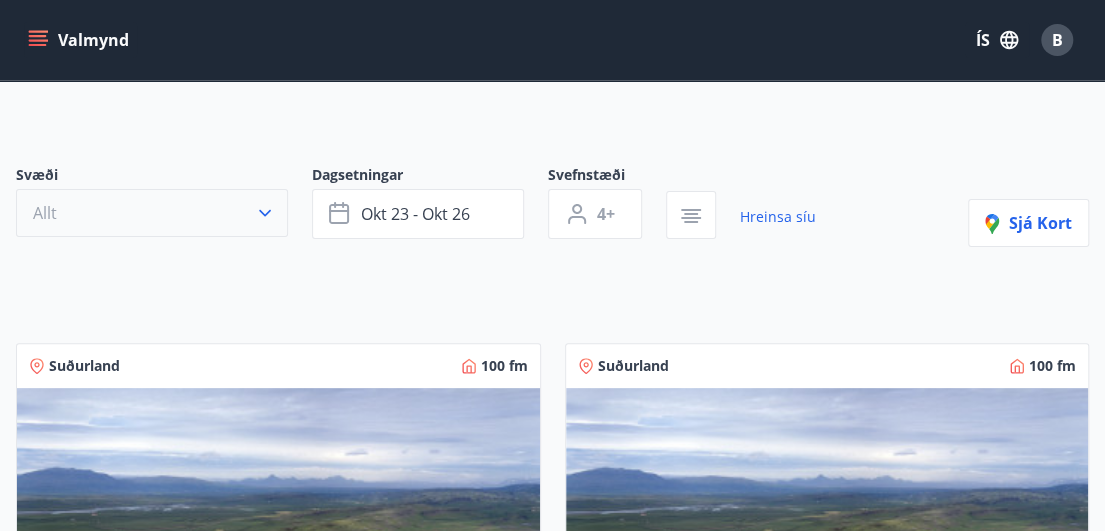 click 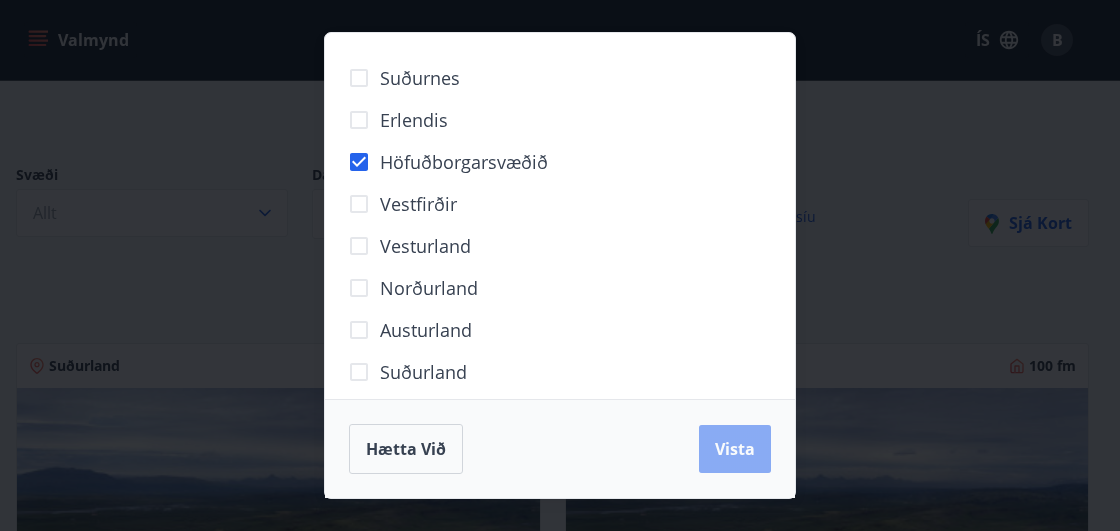 click on "Vista" at bounding box center (735, 449) 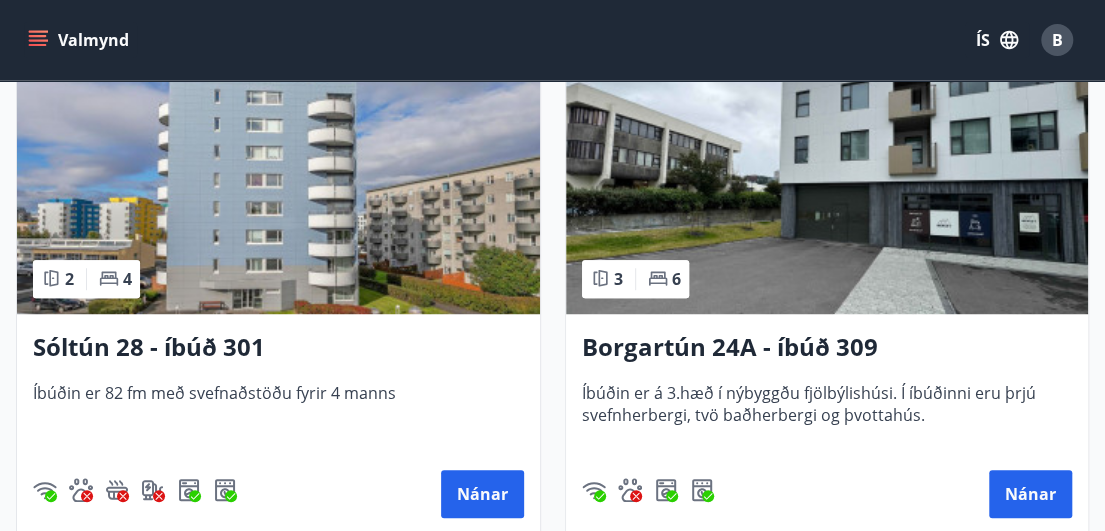 scroll, scrollTop: 500, scrollLeft: 0, axis: vertical 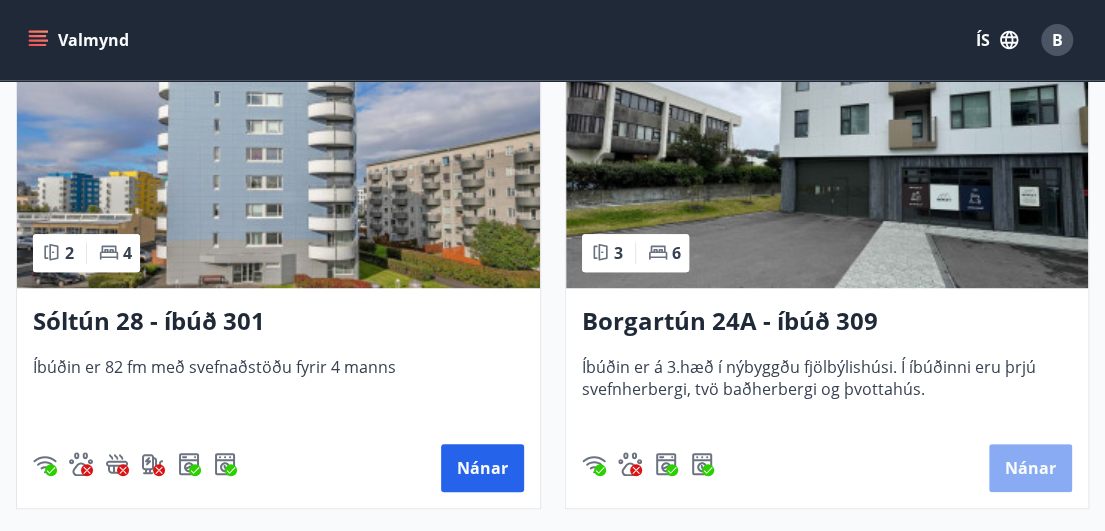 click on "Nánar" at bounding box center (1030, 468) 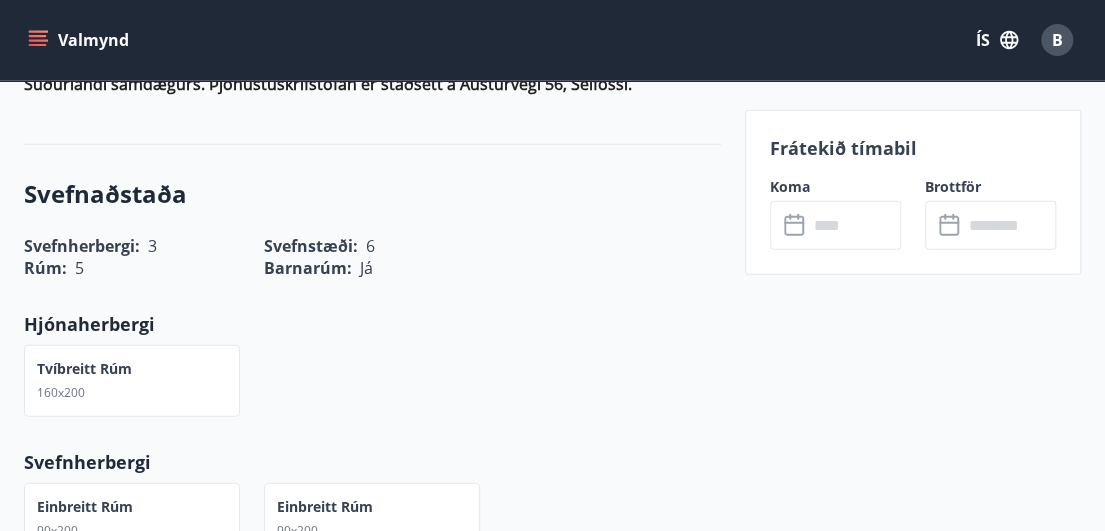 scroll, scrollTop: 2300, scrollLeft: 0, axis: vertical 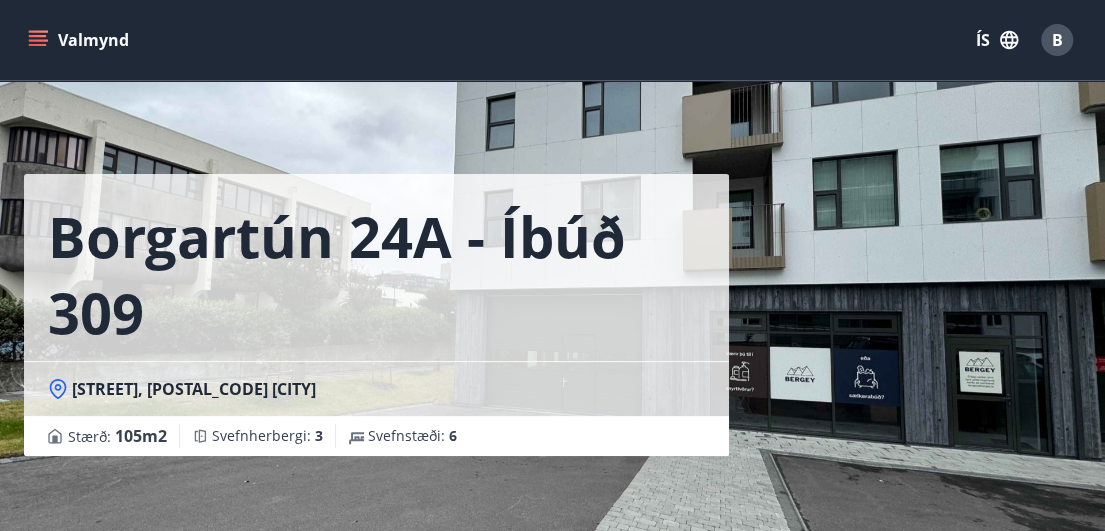 click 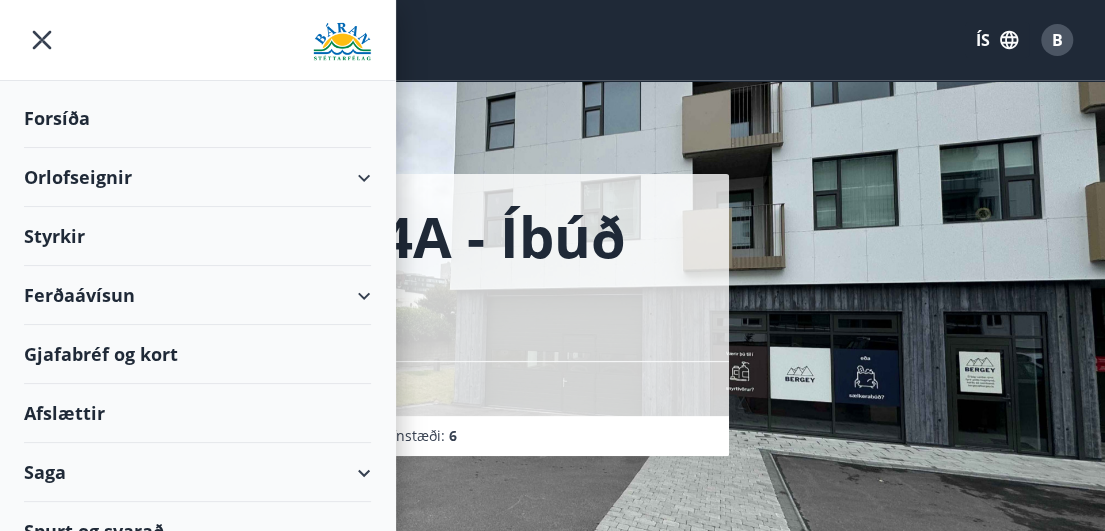 click on "Orlofseignir" at bounding box center (197, 177) 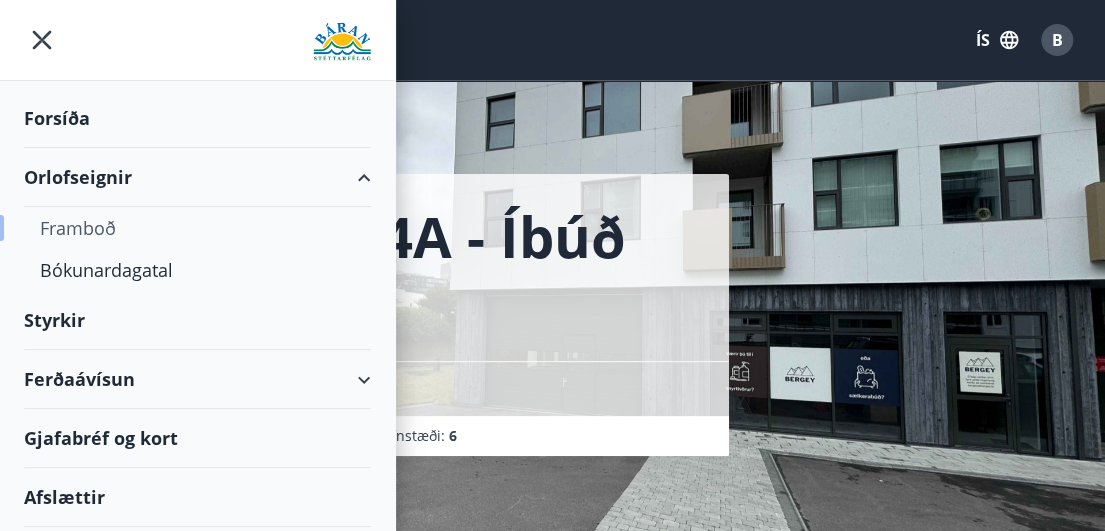 click on "Framboð" at bounding box center (197, 228) 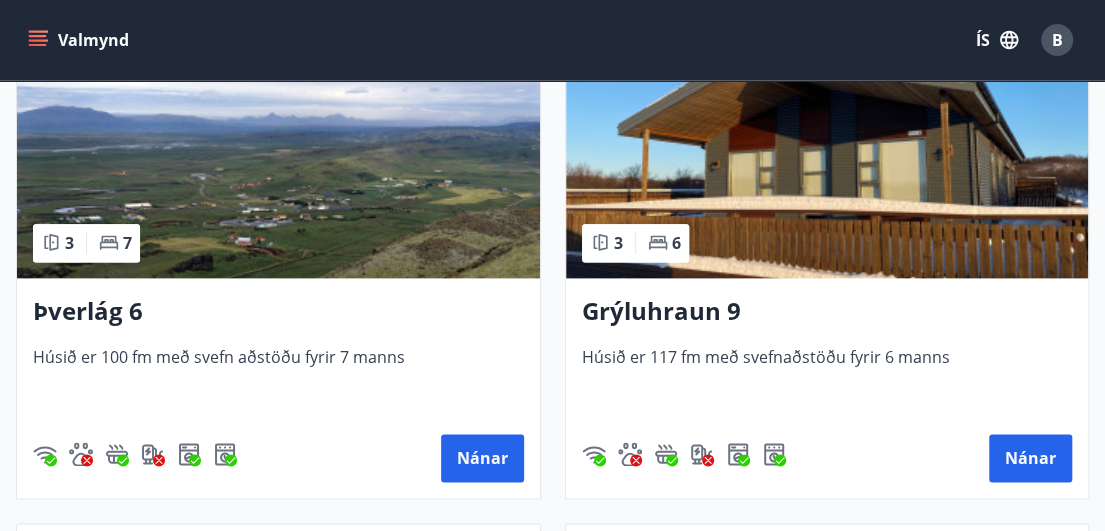 scroll, scrollTop: 1000, scrollLeft: 0, axis: vertical 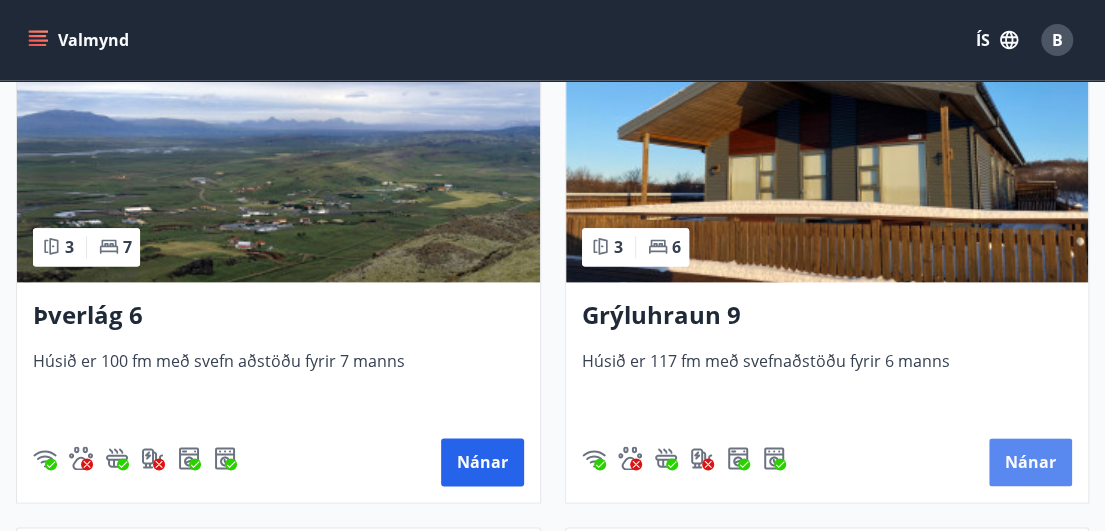 click on "Nánar" at bounding box center [1030, 462] 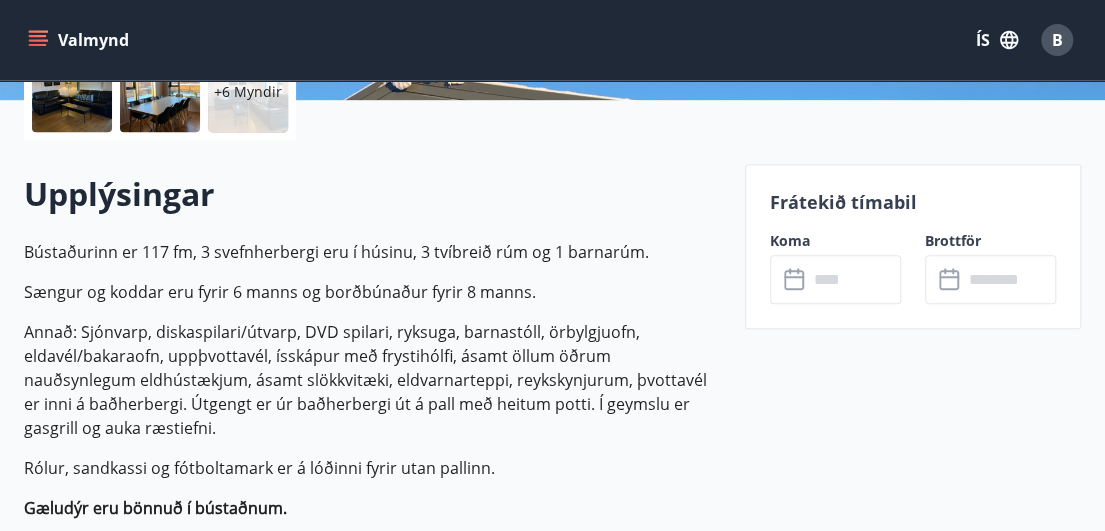 scroll, scrollTop: 600, scrollLeft: 0, axis: vertical 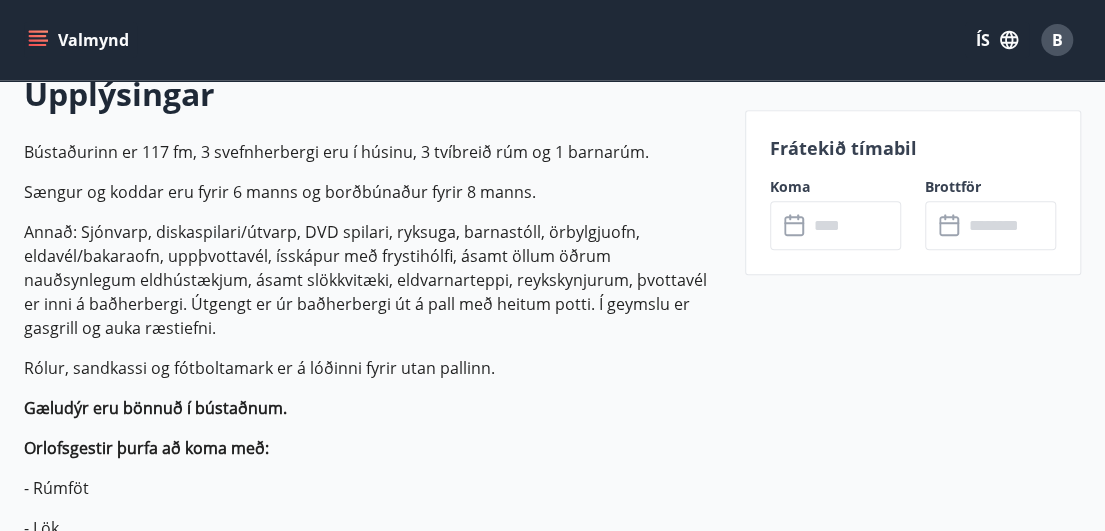 click at bounding box center [854, 225] 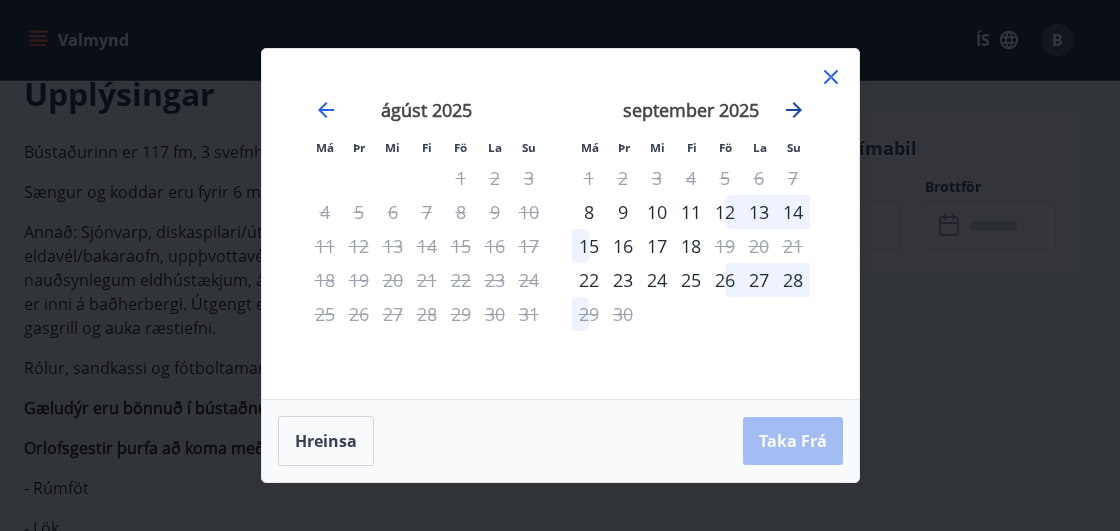 click 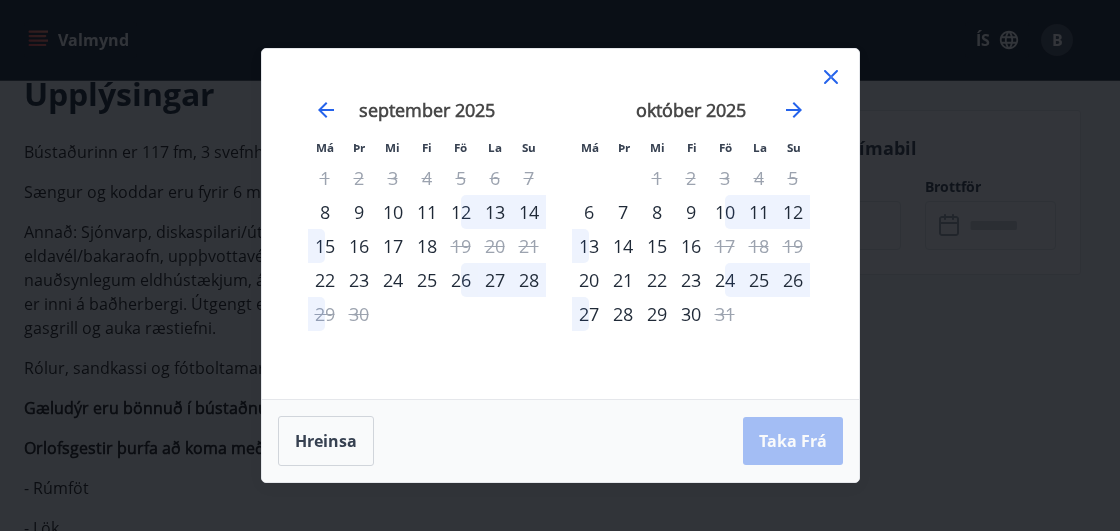 click 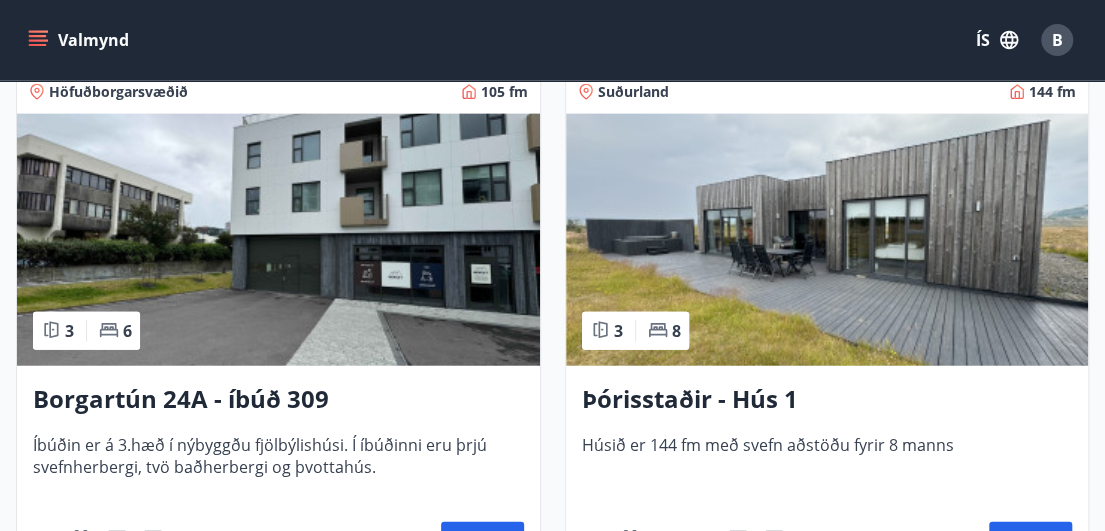 scroll, scrollTop: 2100, scrollLeft: 0, axis: vertical 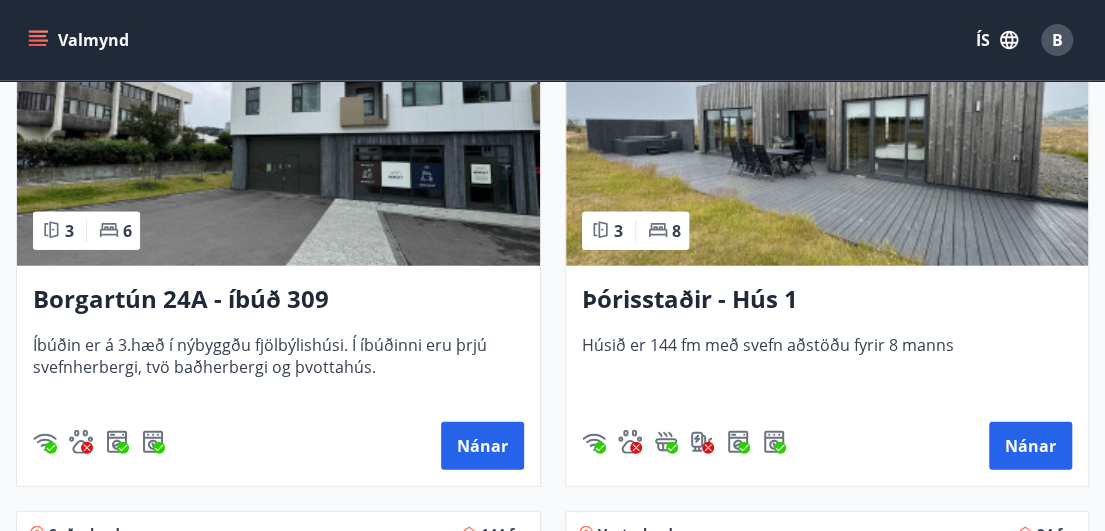click on "Þórisstaðir -  Hús 1" at bounding box center [827, 300] 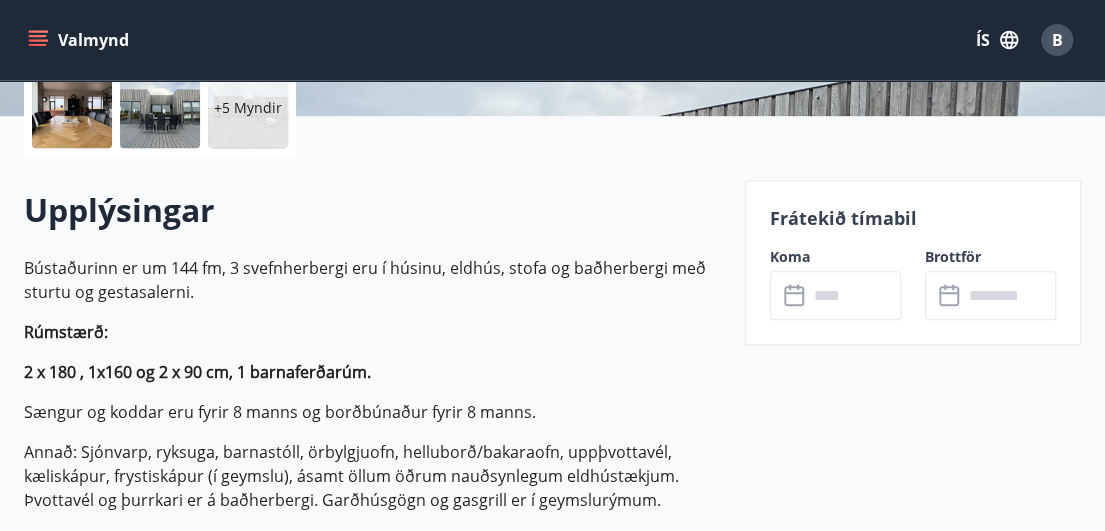 scroll, scrollTop: 500, scrollLeft: 0, axis: vertical 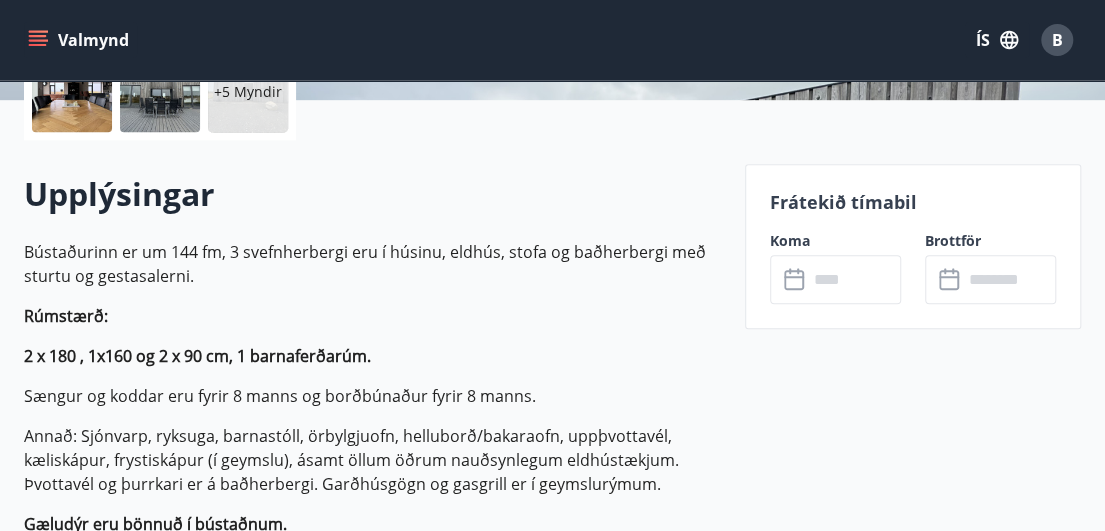 click at bounding box center (854, 279) 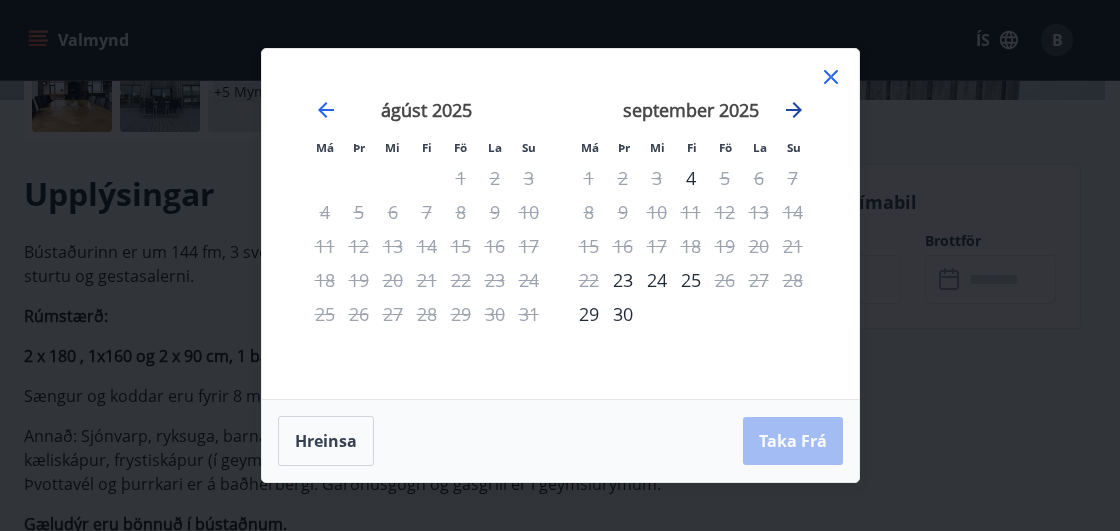 click 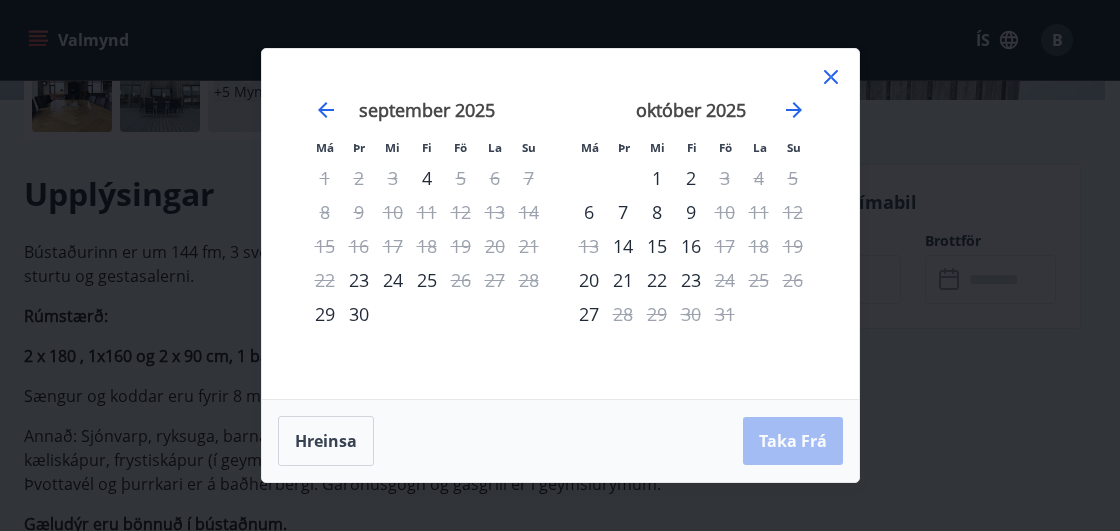 click 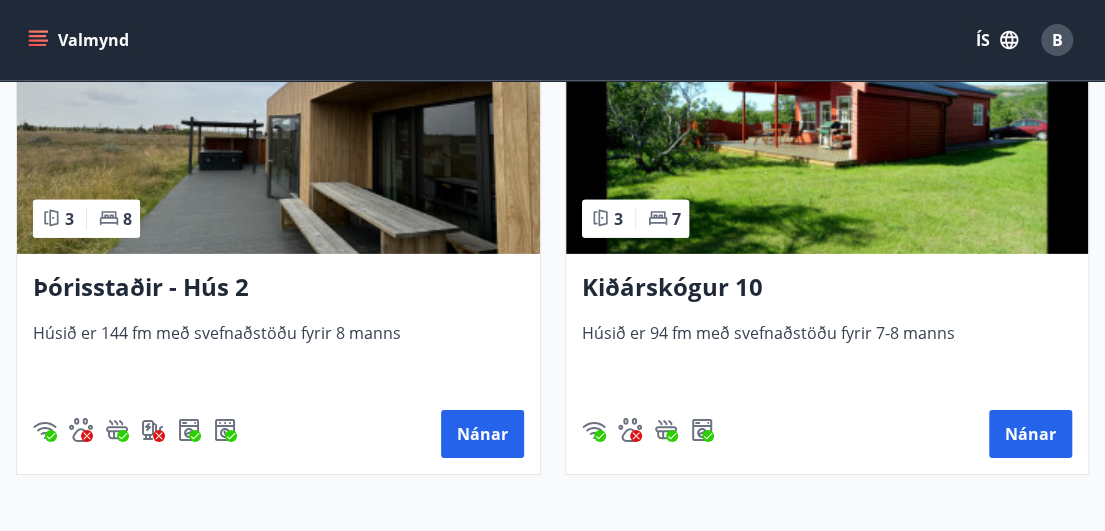 scroll, scrollTop: 2700, scrollLeft: 0, axis: vertical 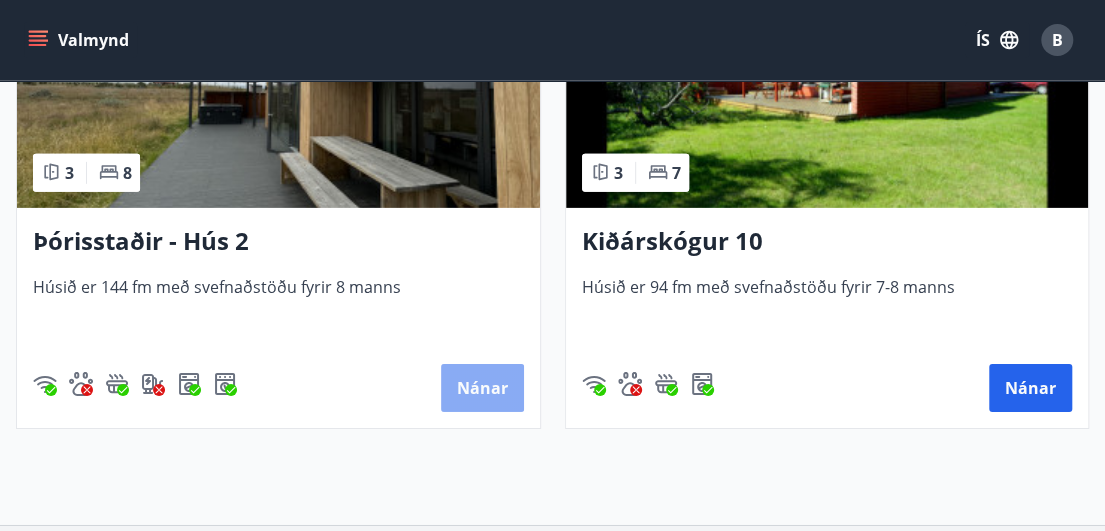 click on "Nánar" at bounding box center [482, 388] 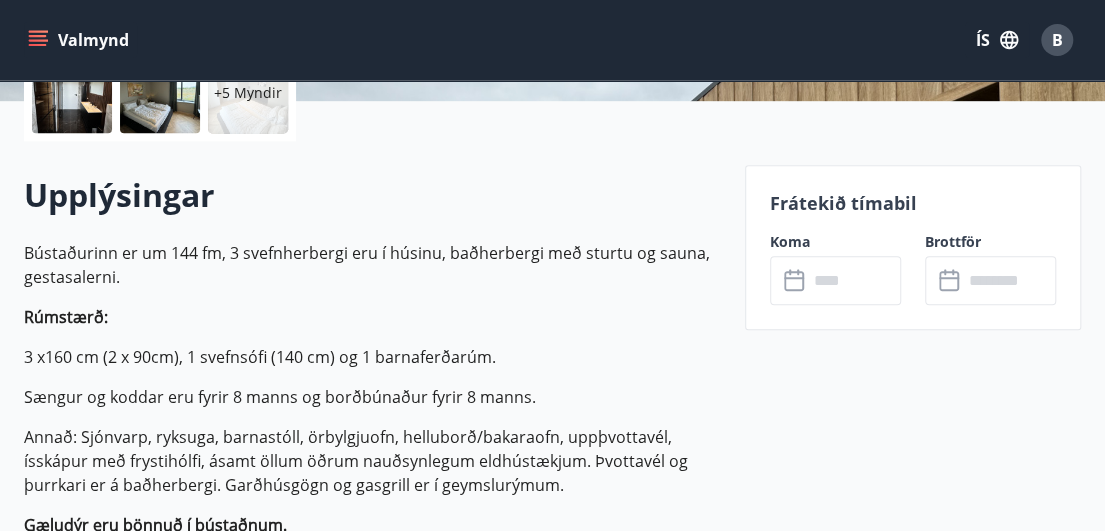 scroll, scrollTop: 500, scrollLeft: 0, axis: vertical 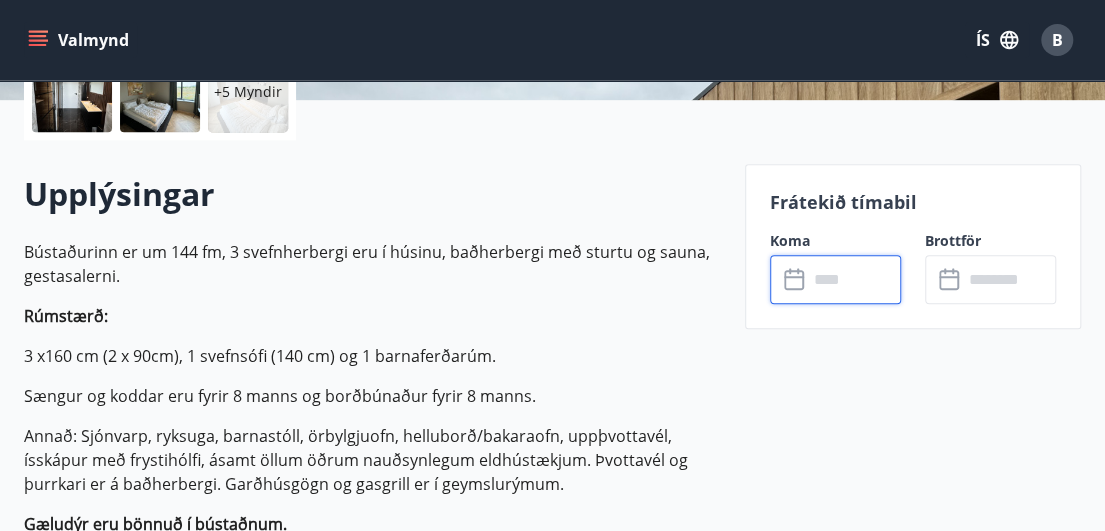 click at bounding box center [854, 279] 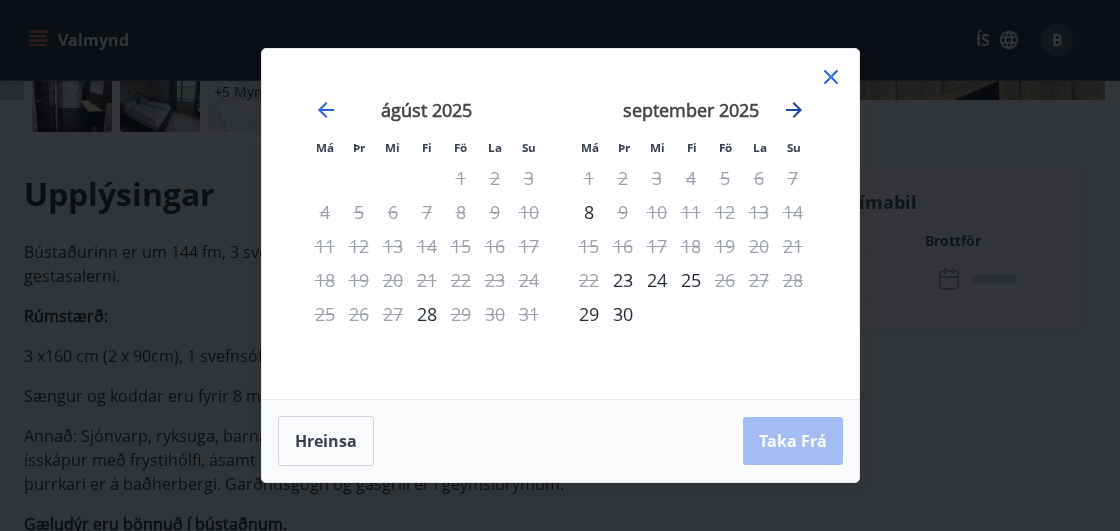 click 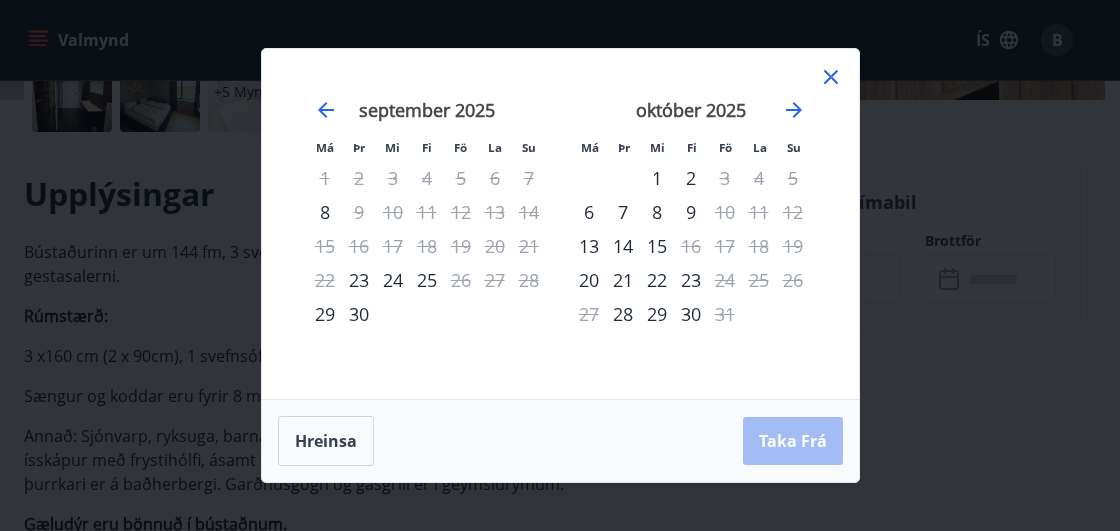 click 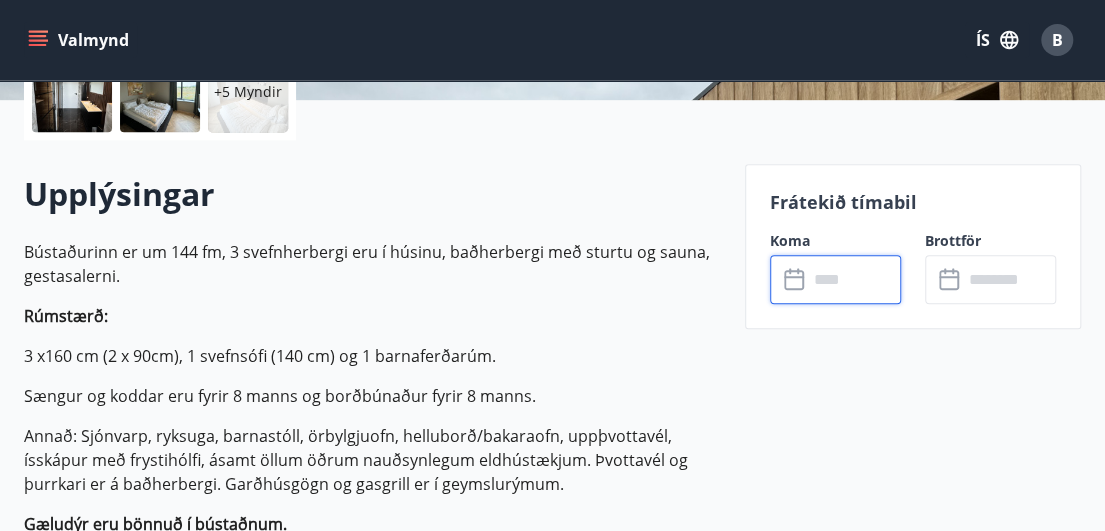 click 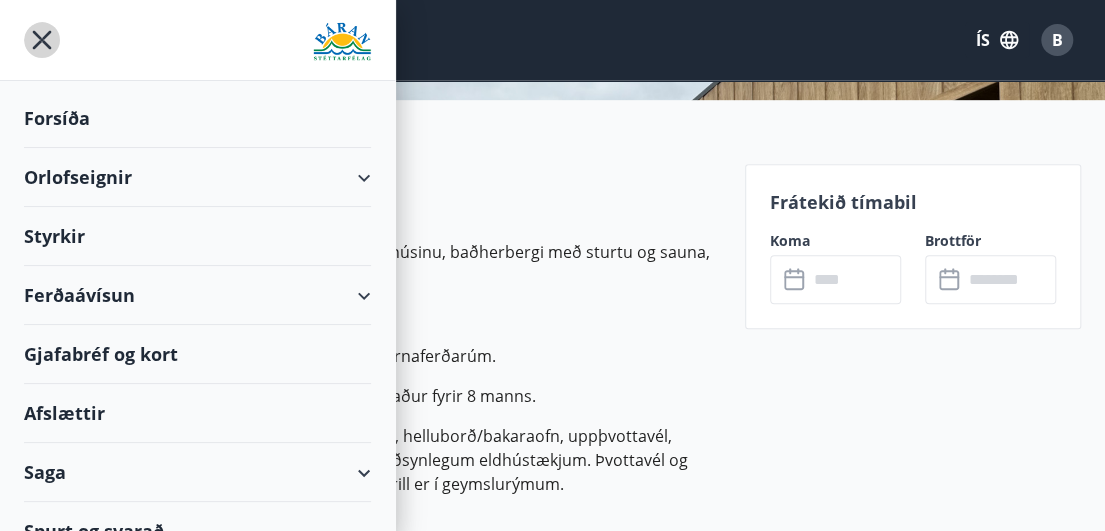 click 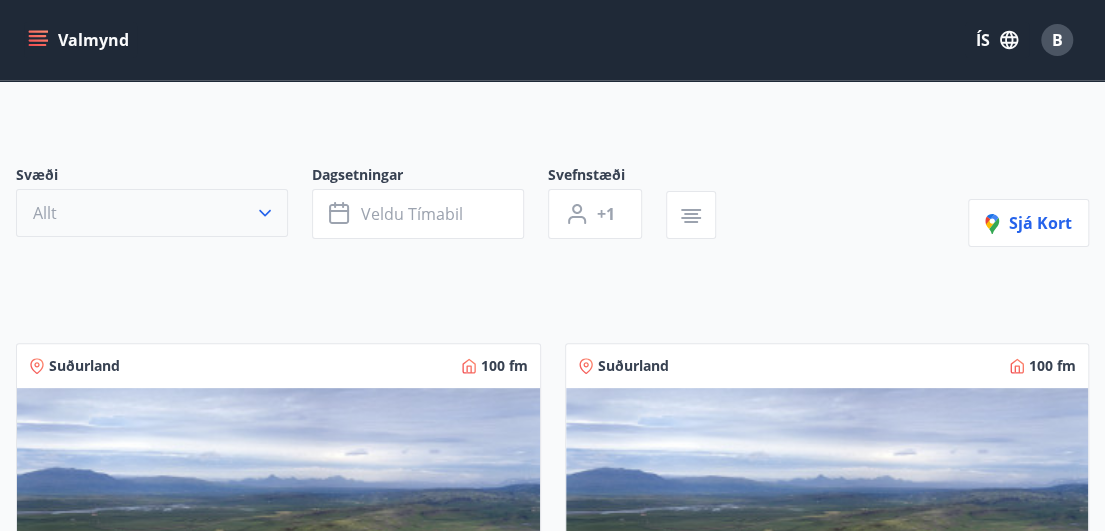 scroll, scrollTop: 0, scrollLeft: 0, axis: both 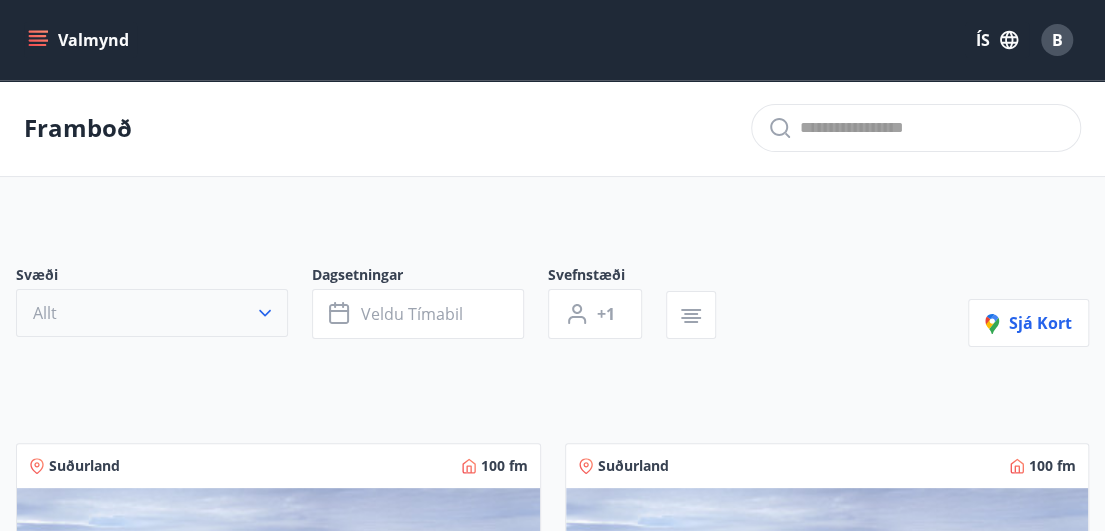 click 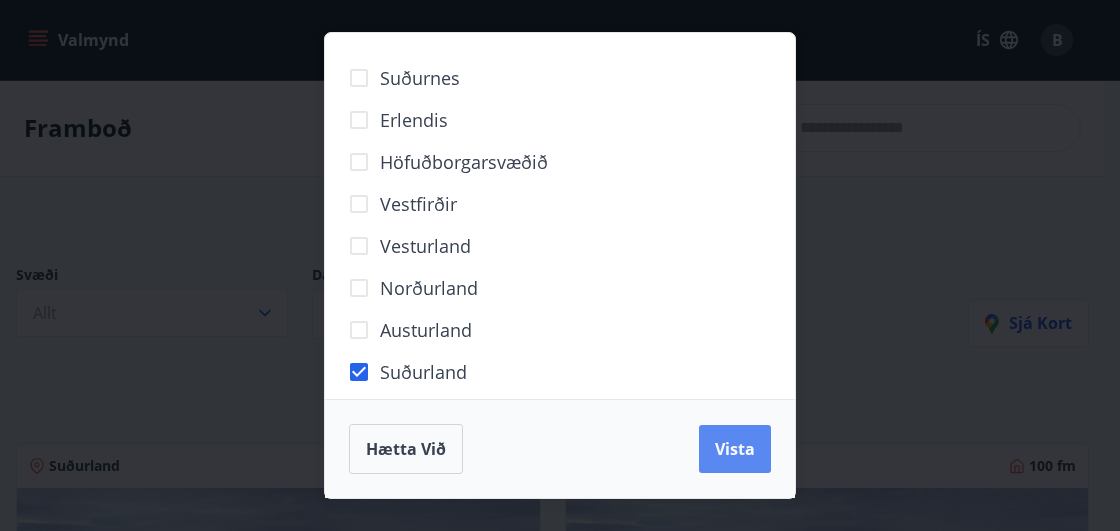 click on "Vista" at bounding box center (735, 449) 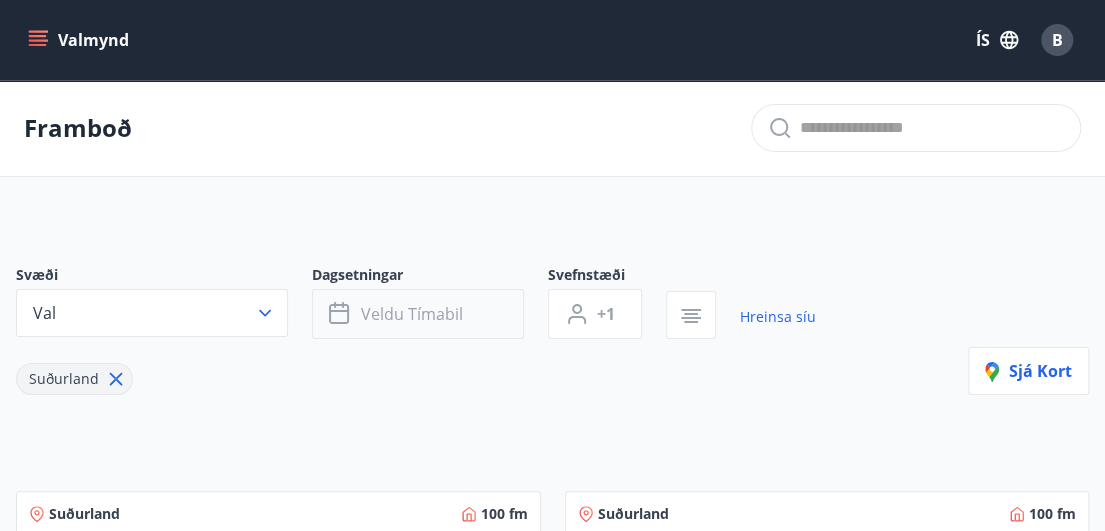 click on "Veldu tímabil" at bounding box center [418, 314] 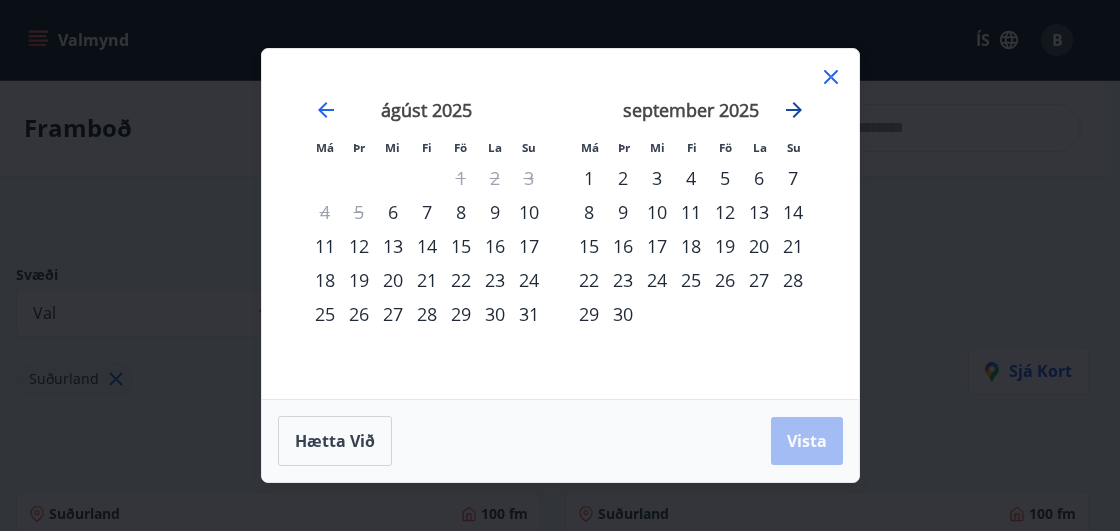 click 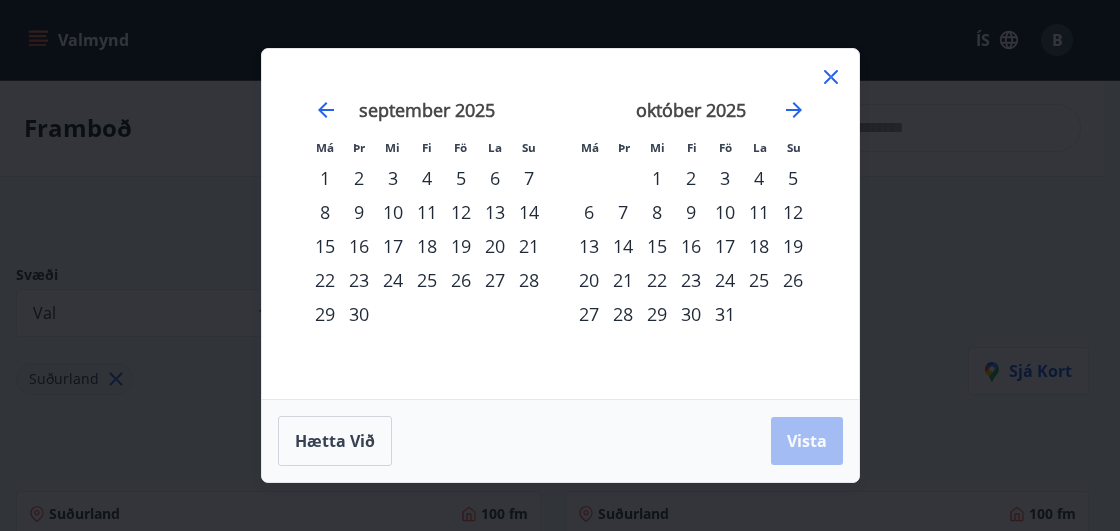 click on "23" at bounding box center [691, 280] 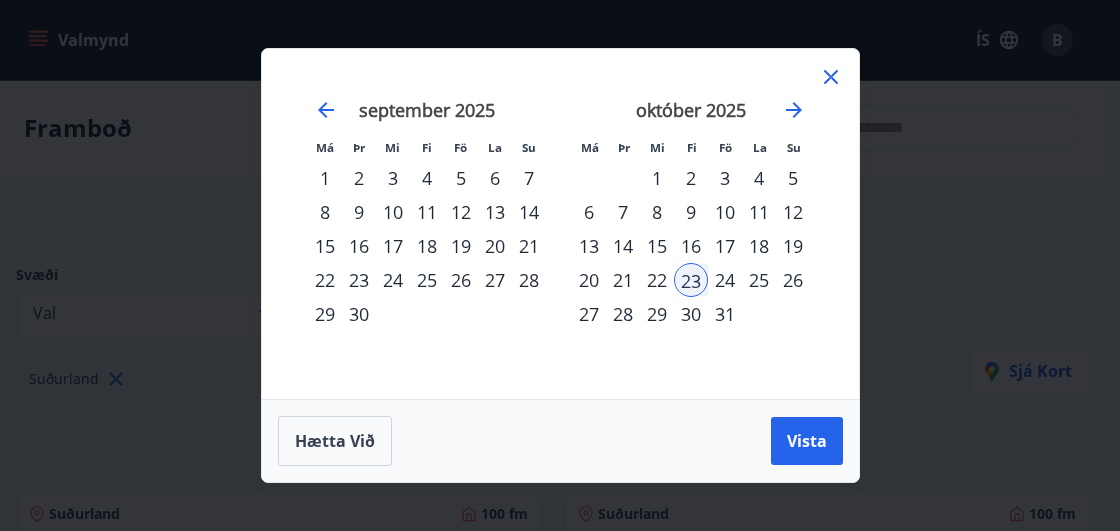 click on "26" at bounding box center (793, 280) 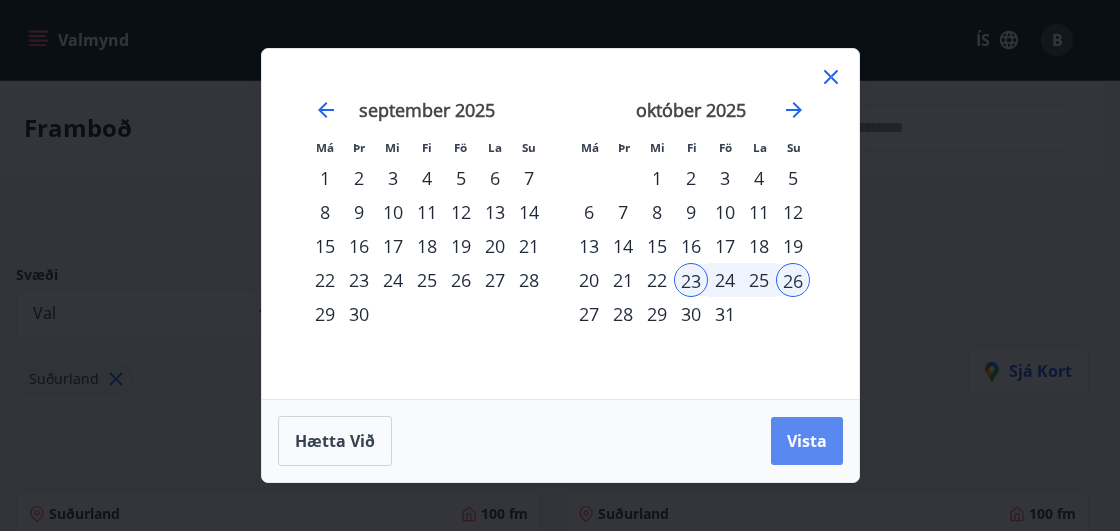 click on "Vista" at bounding box center [807, 441] 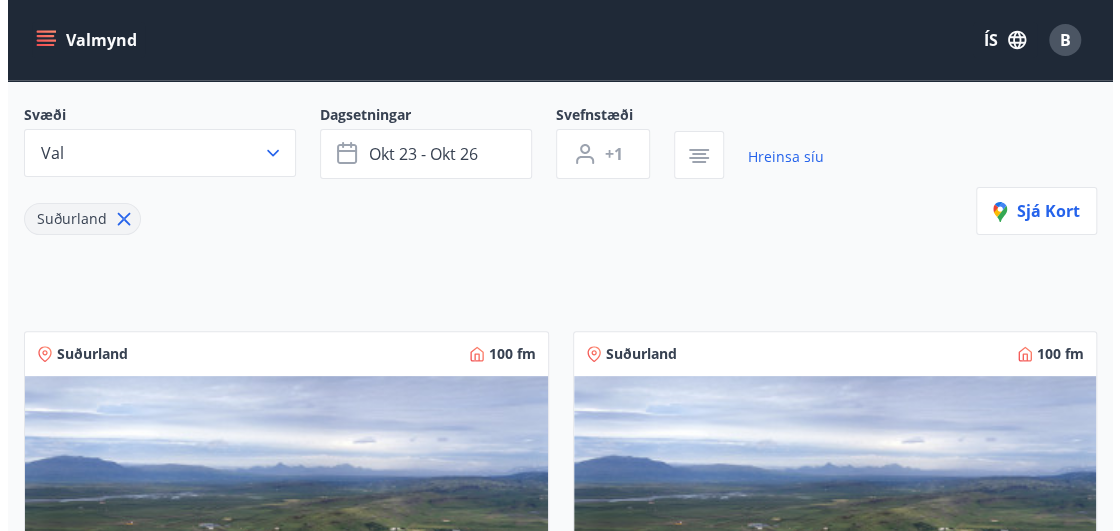 scroll, scrollTop: 124, scrollLeft: 0, axis: vertical 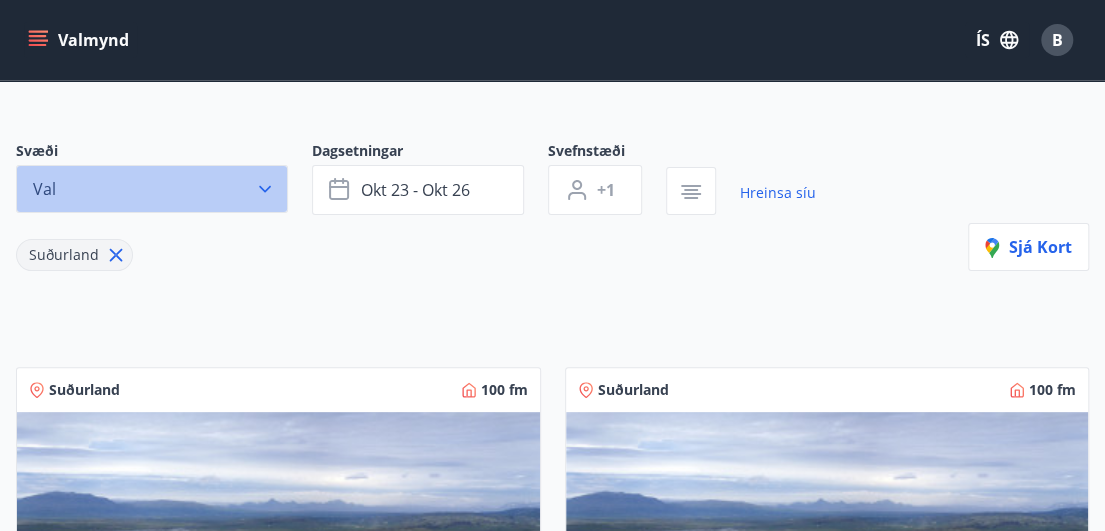 click 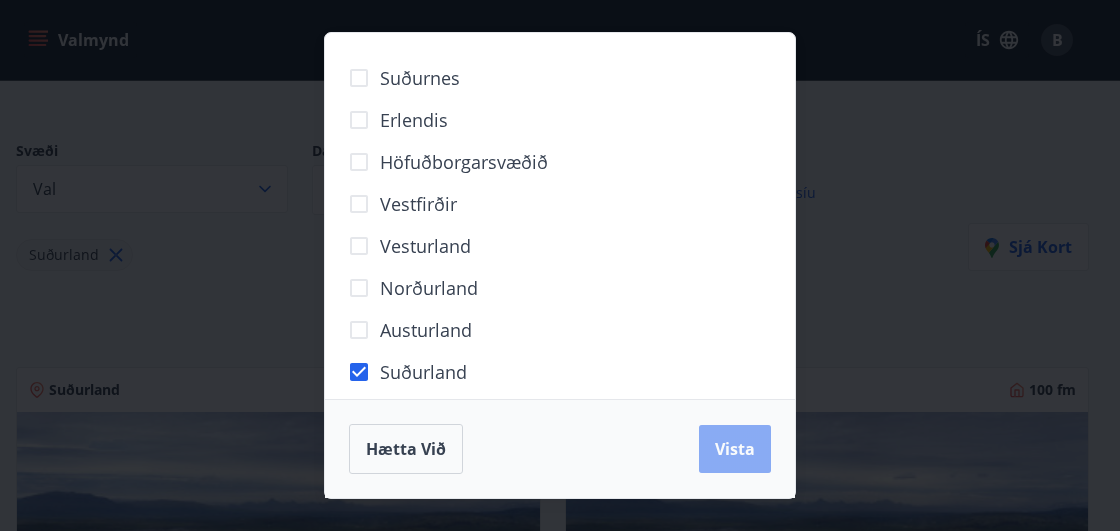 click on "Vista" at bounding box center (735, 449) 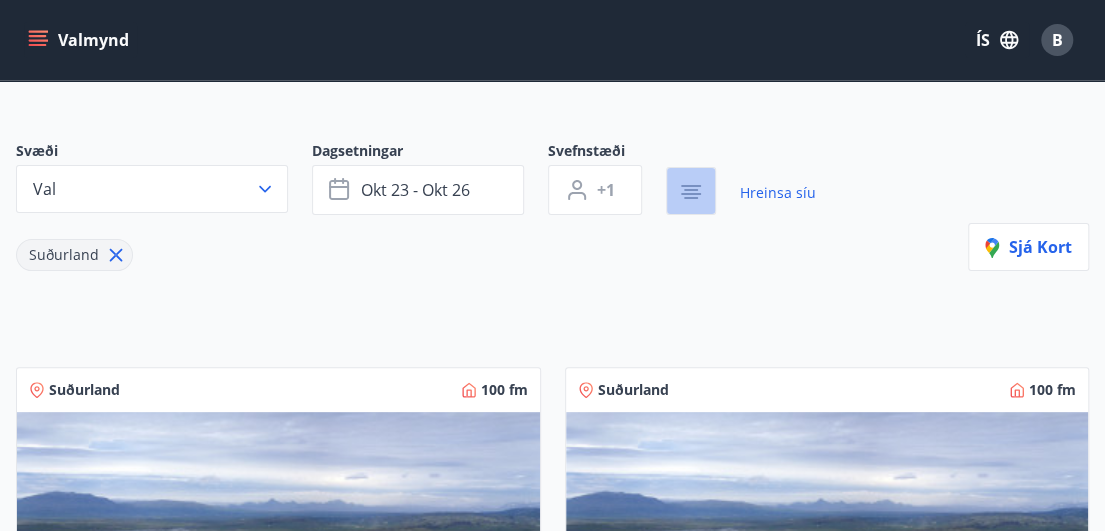 click 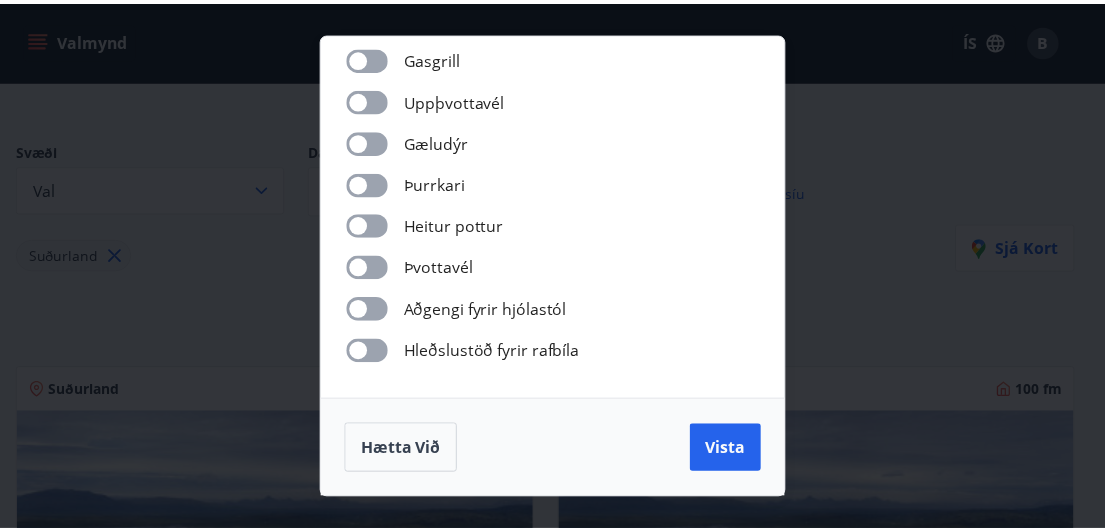 scroll, scrollTop: 300, scrollLeft: 0, axis: vertical 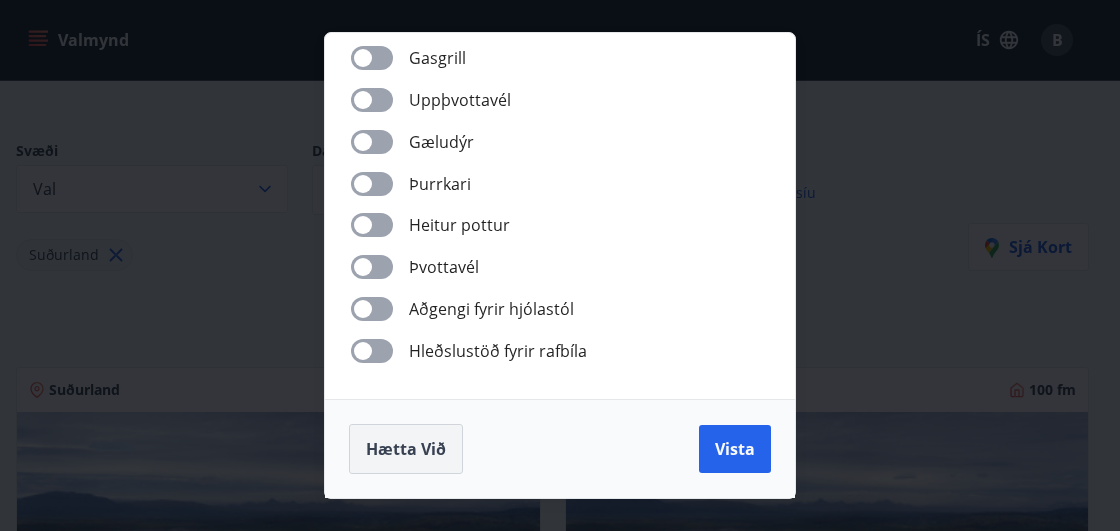 click on "Hætta við" at bounding box center (406, 449) 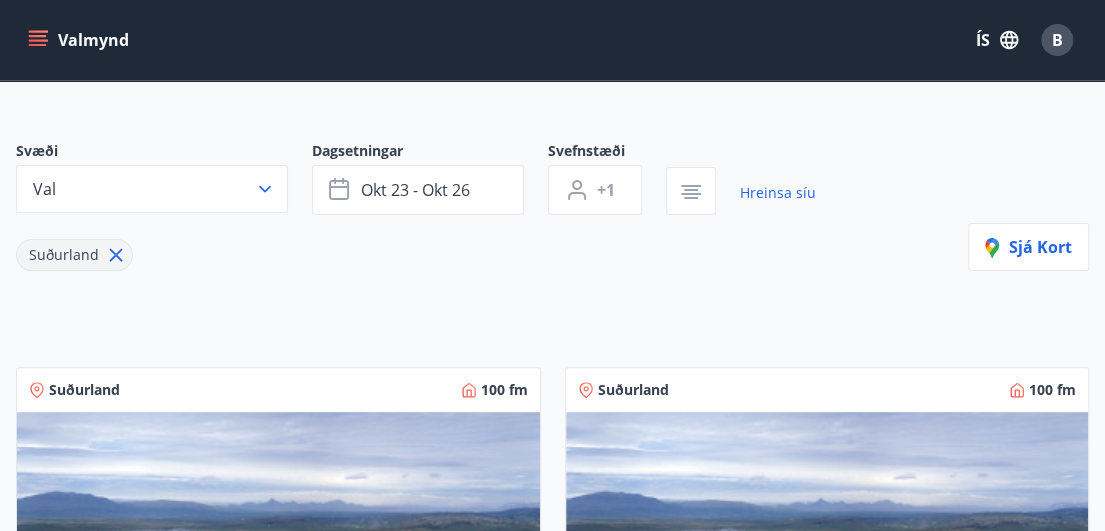 click on "Valmynd" at bounding box center (80, 40) 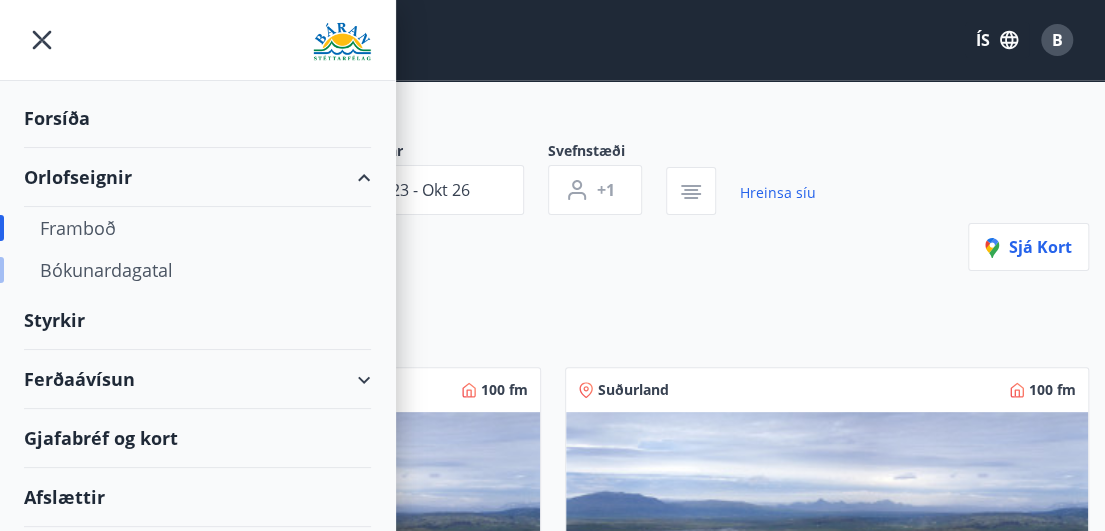 click on "Bókunardagatal" at bounding box center (197, 270) 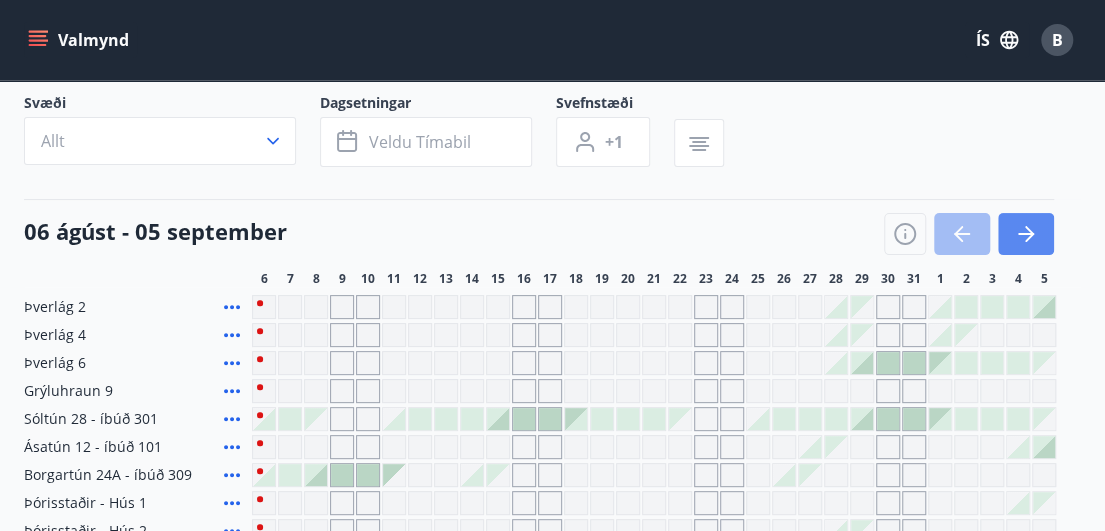 click 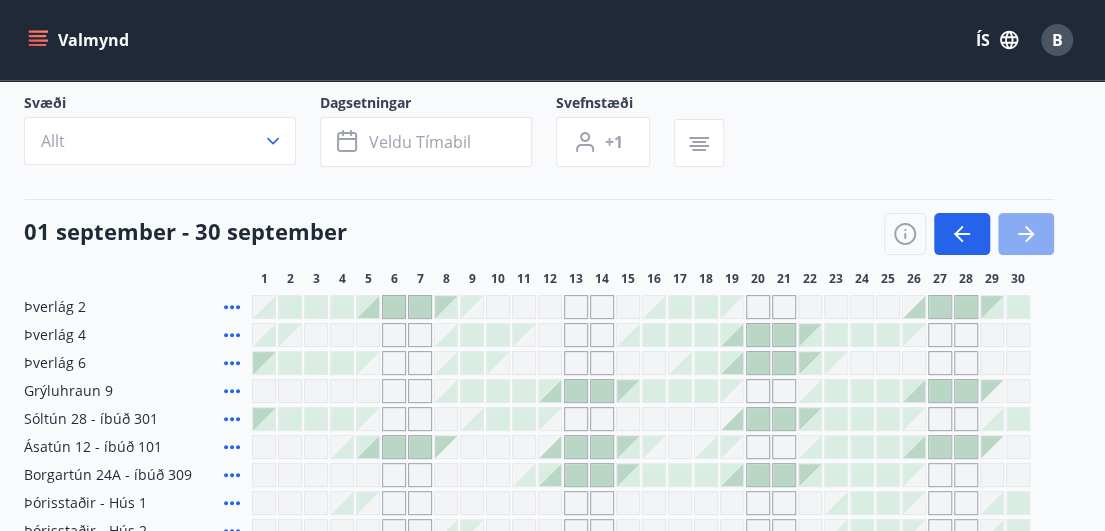 click 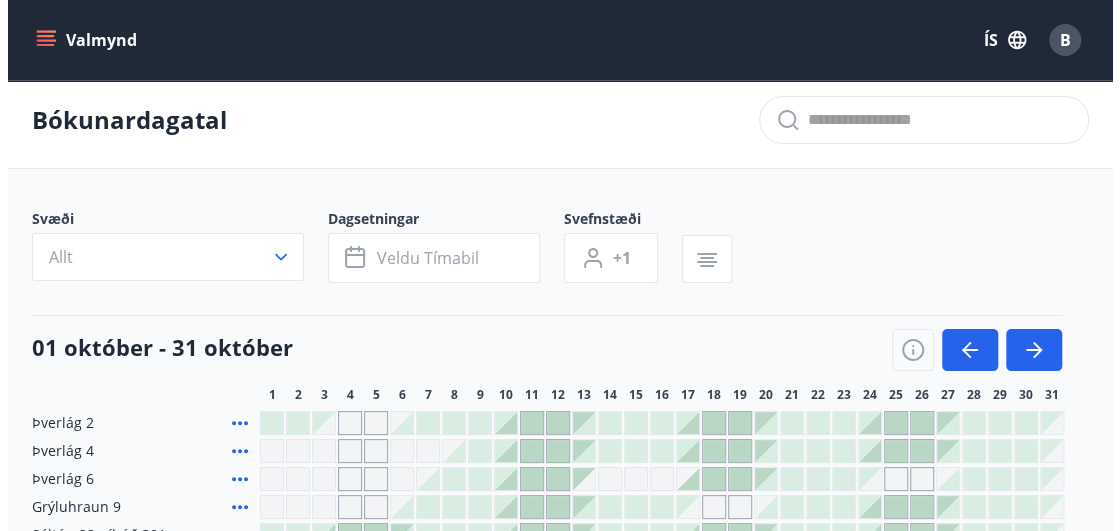 scroll, scrollTop: 0, scrollLeft: 0, axis: both 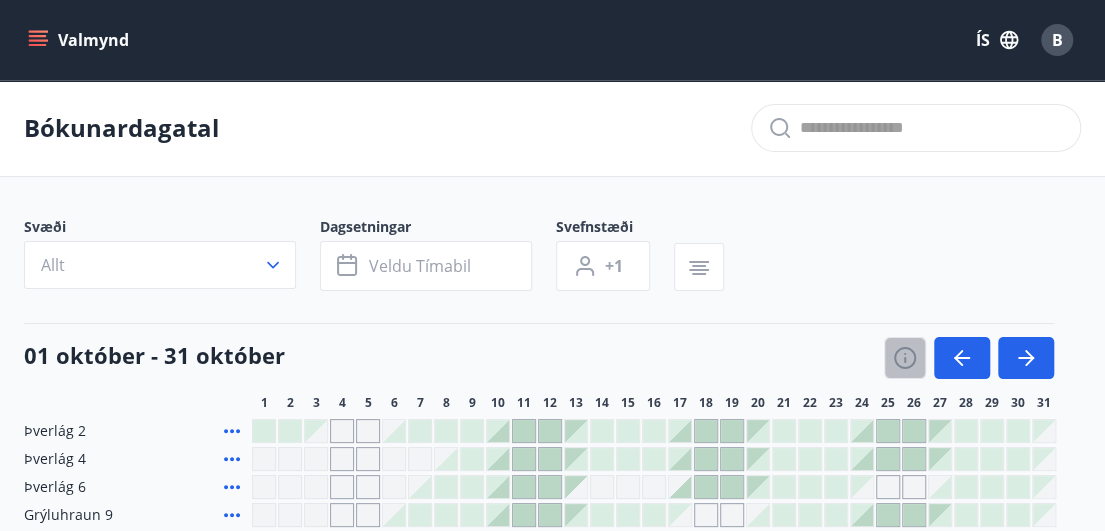 click 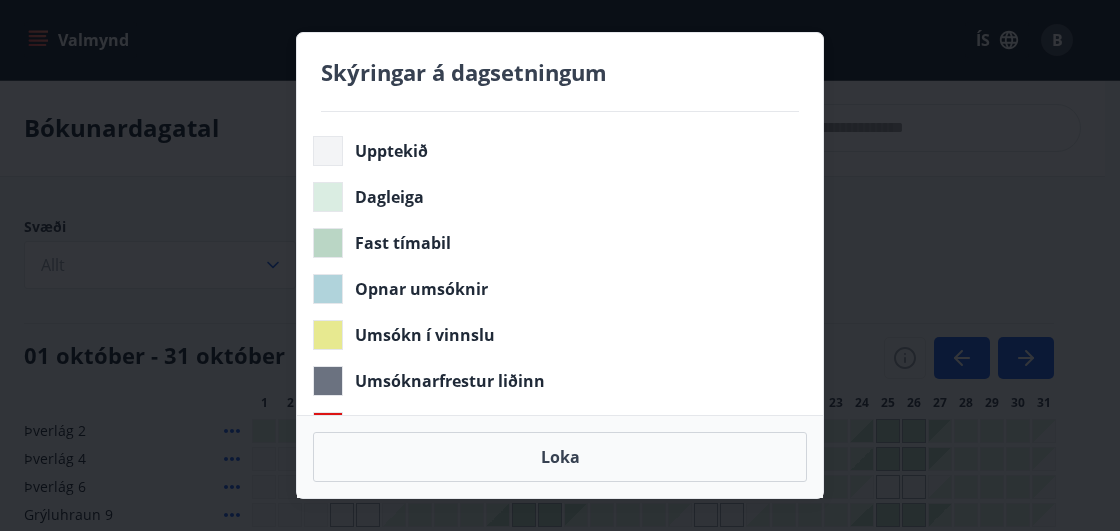 click on "Fast tímabil" at bounding box center (556, 243) 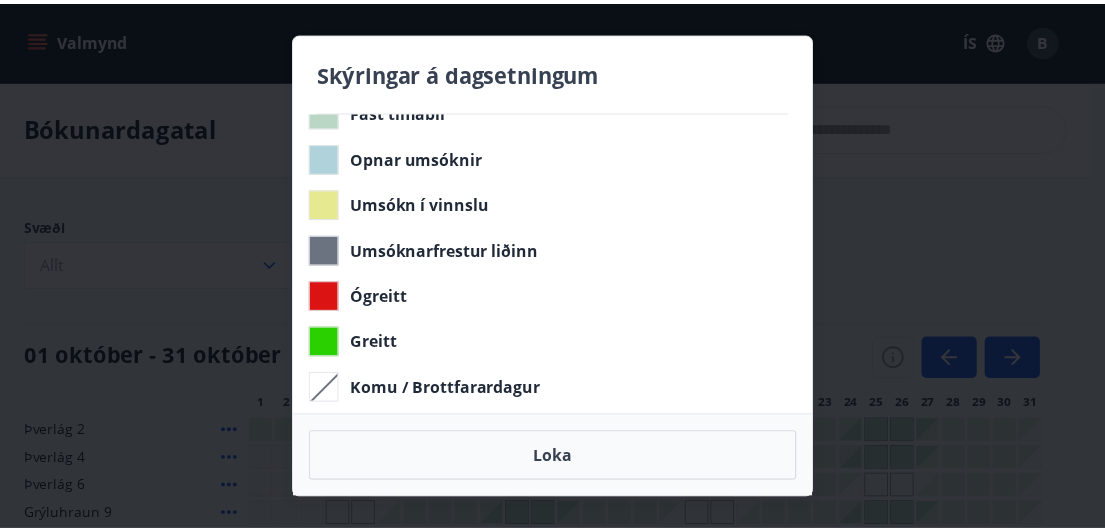 scroll, scrollTop: 140, scrollLeft: 0, axis: vertical 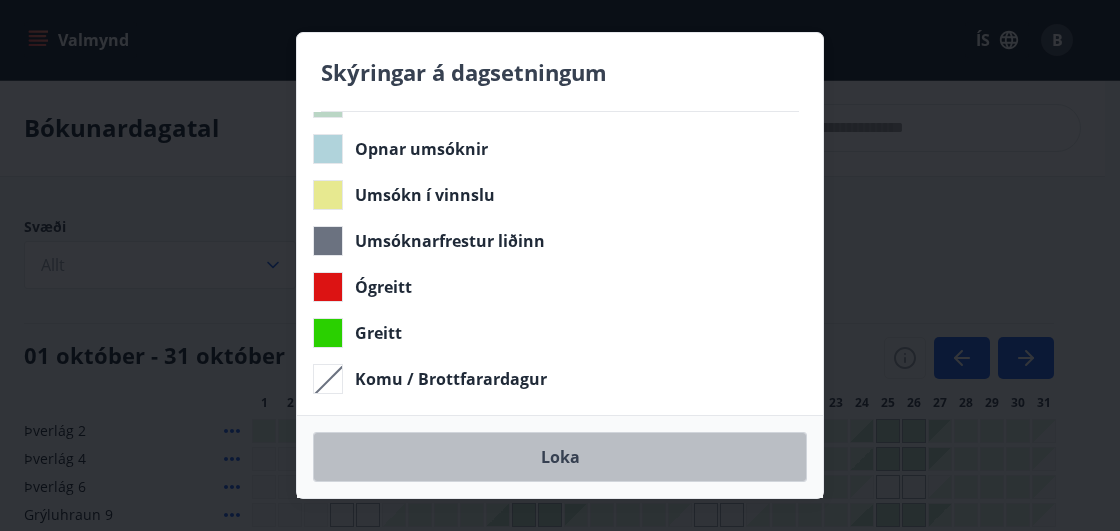 click on "Loka" at bounding box center [560, 457] 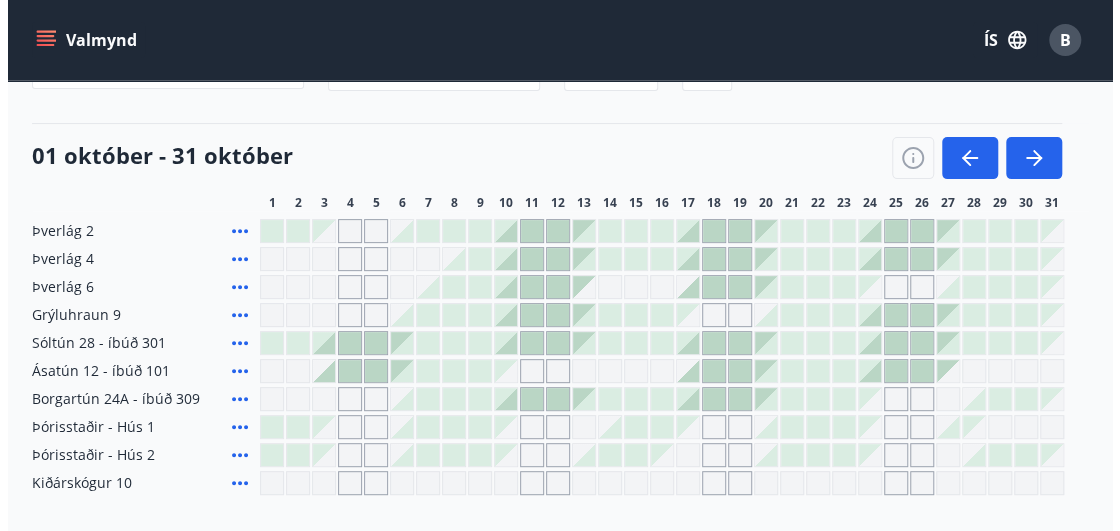 scroll, scrollTop: 0, scrollLeft: 0, axis: both 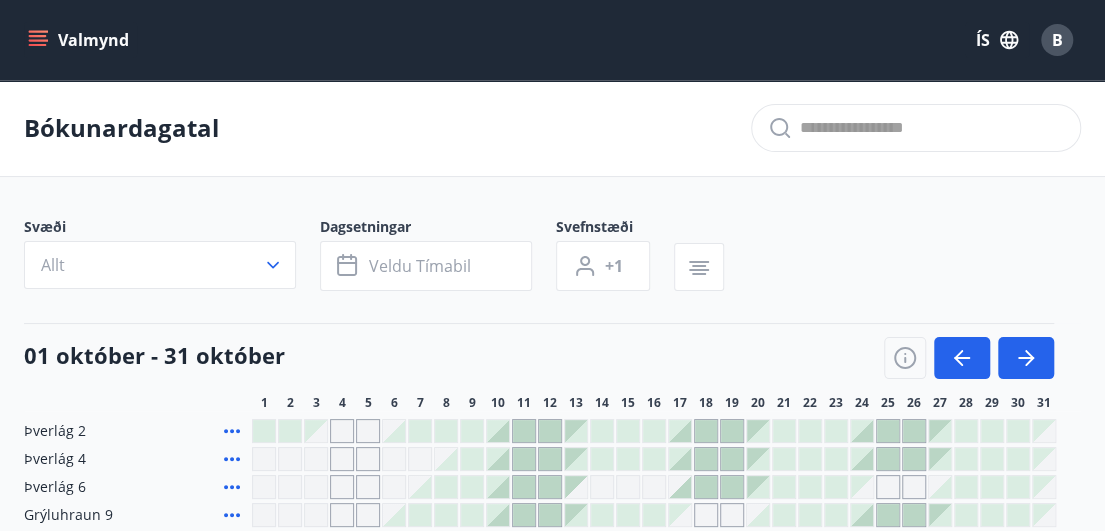 click on "B" at bounding box center [1057, 40] 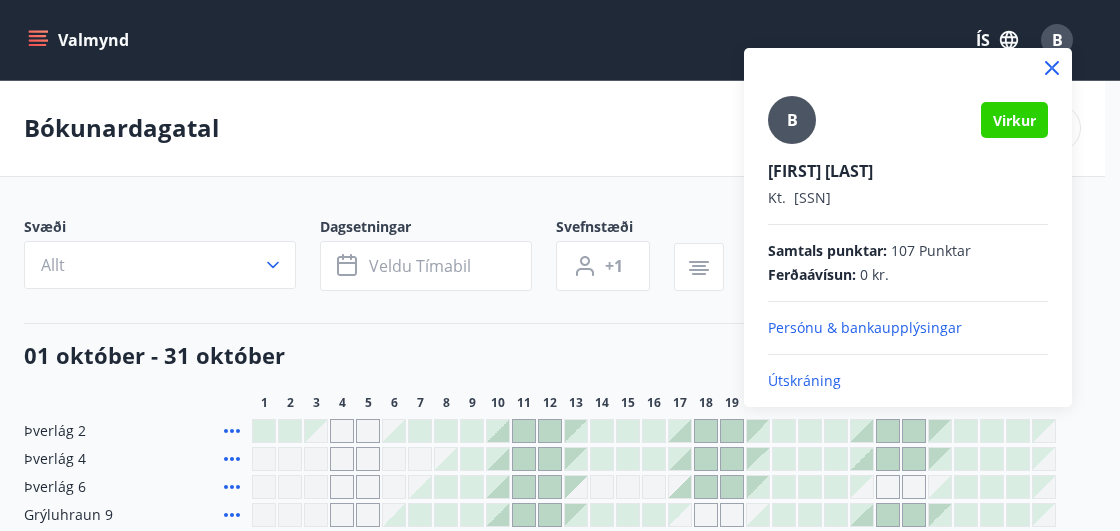 click on "B [FIRST] [LAST] Kt. [SSN] Samtals punktar : 107   Punktar Ferðaávísun : 0 kr. Persónu & bankaupplýsingar Útskráning" at bounding box center (908, 243) 